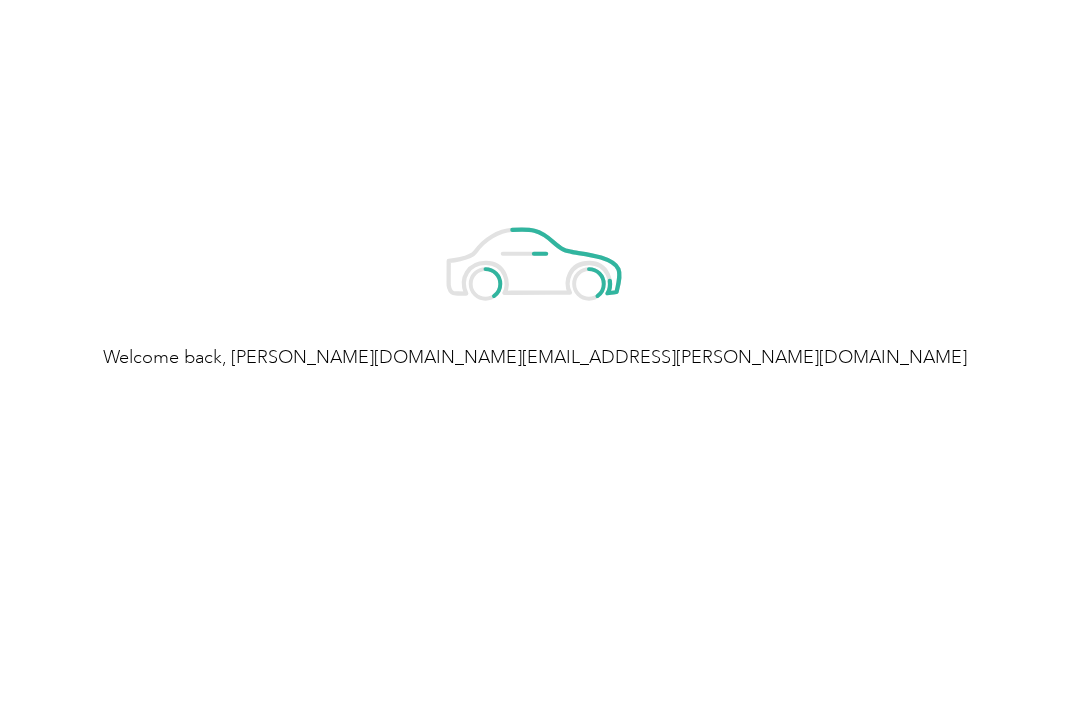 scroll, scrollTop: 0, scrollLeft: 0, axis: both 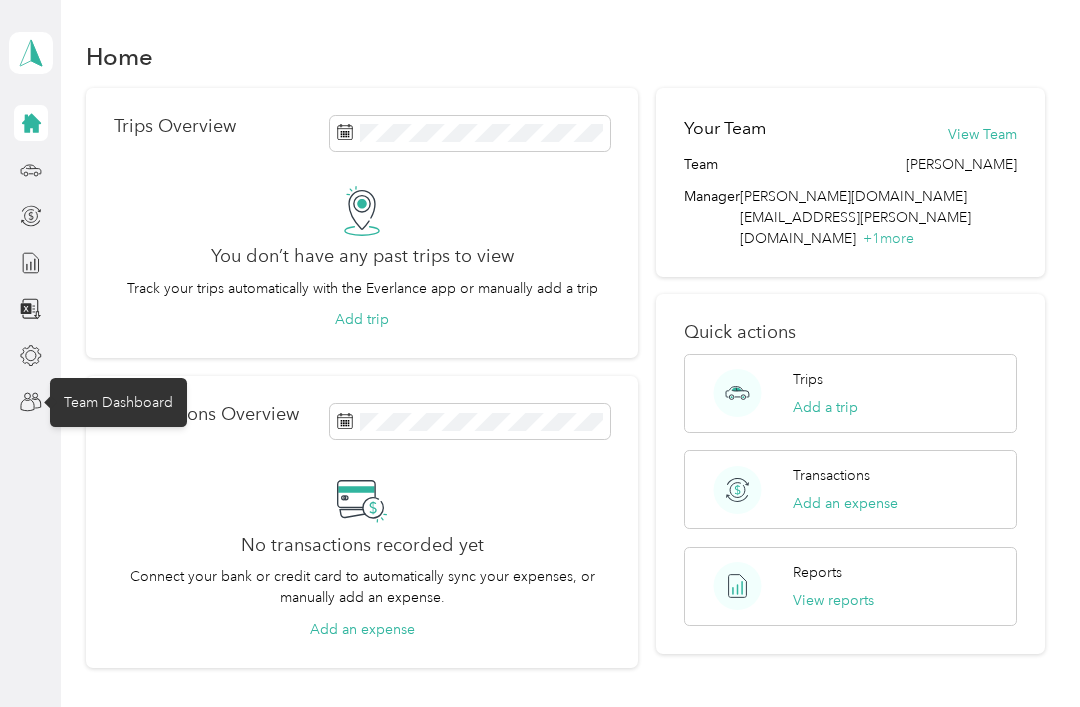 click 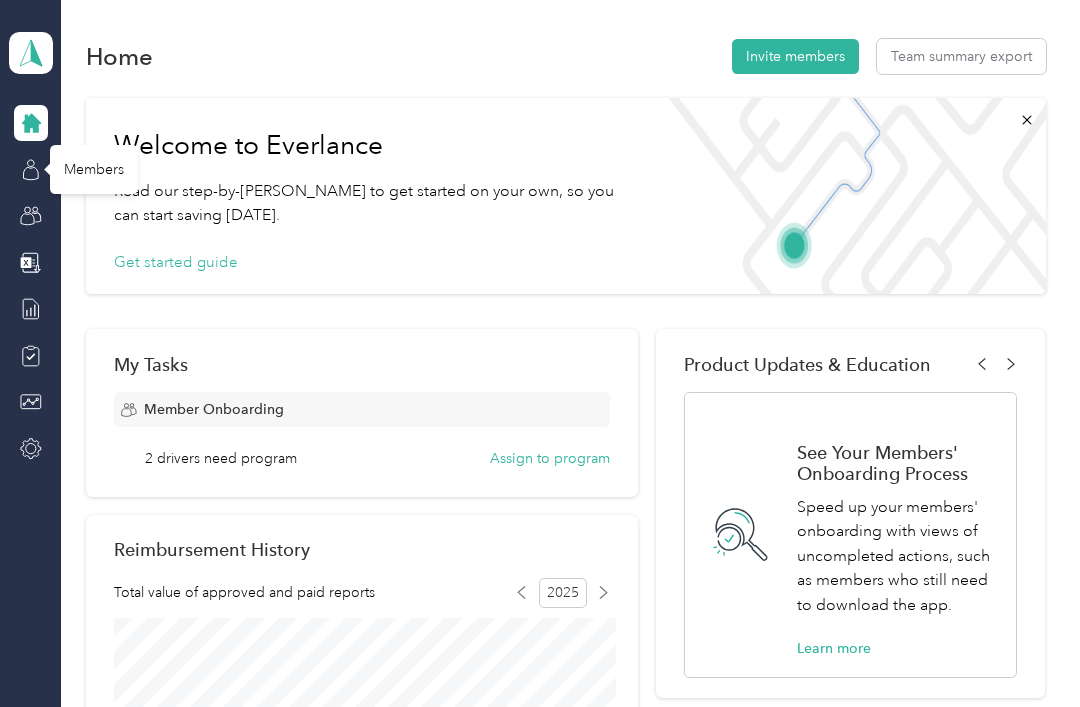 click 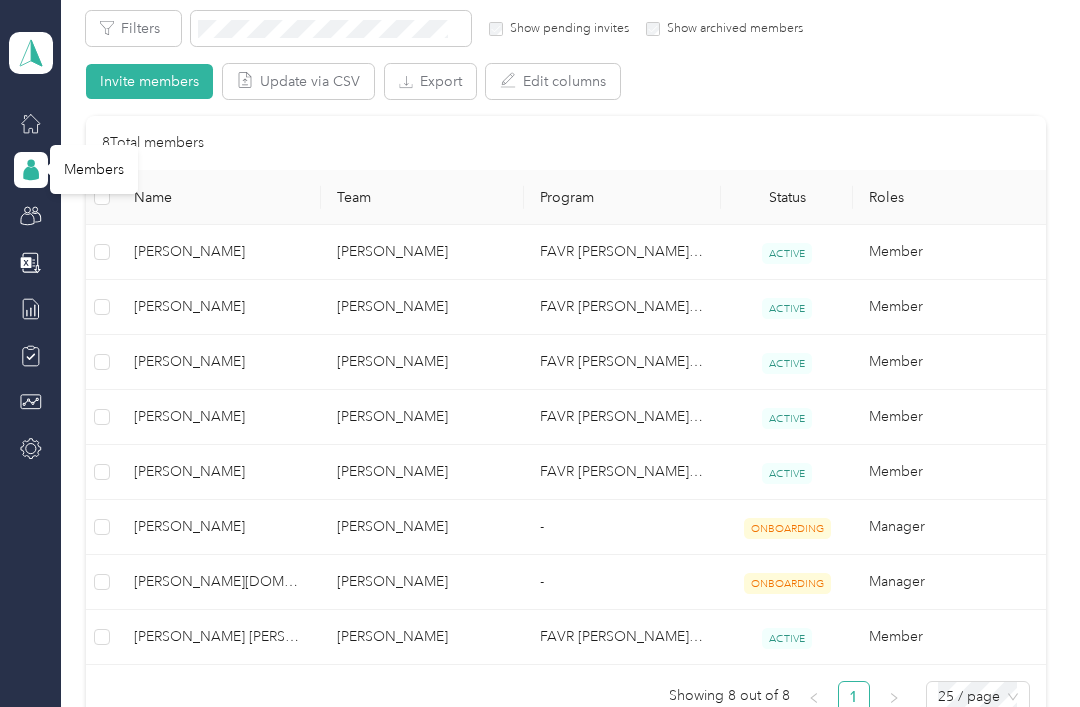 scroll, scrollTop: 364, scrollLeft: 0, axis: vertical 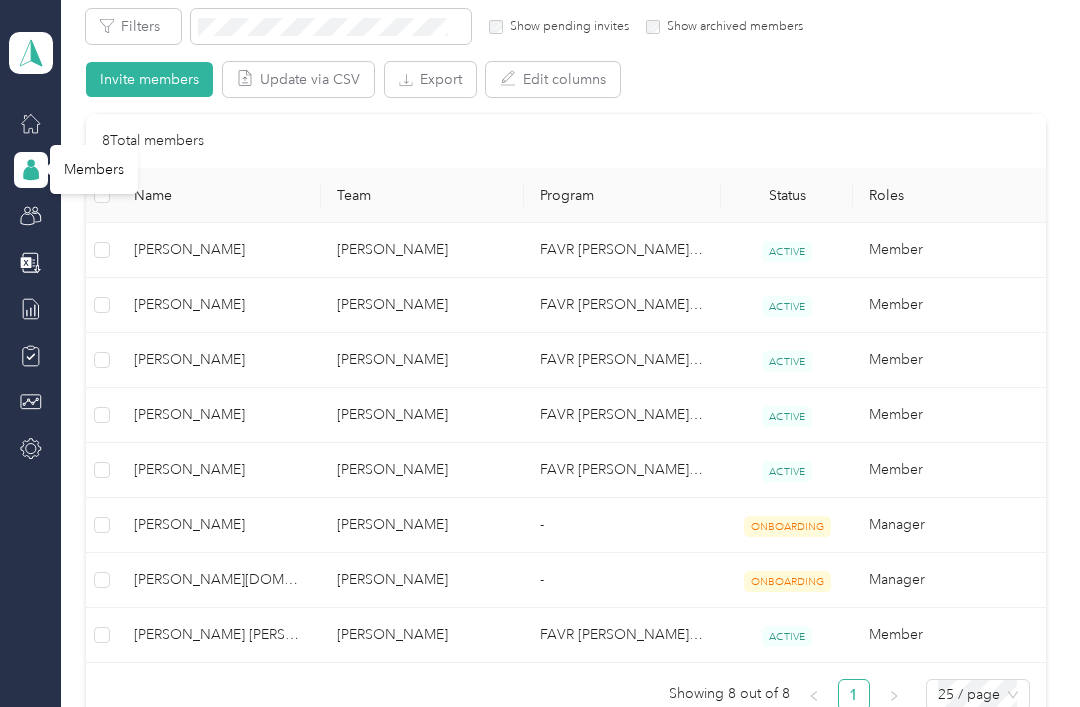 click on "[PERSON_NAME]" at bounding box center (219, 250) 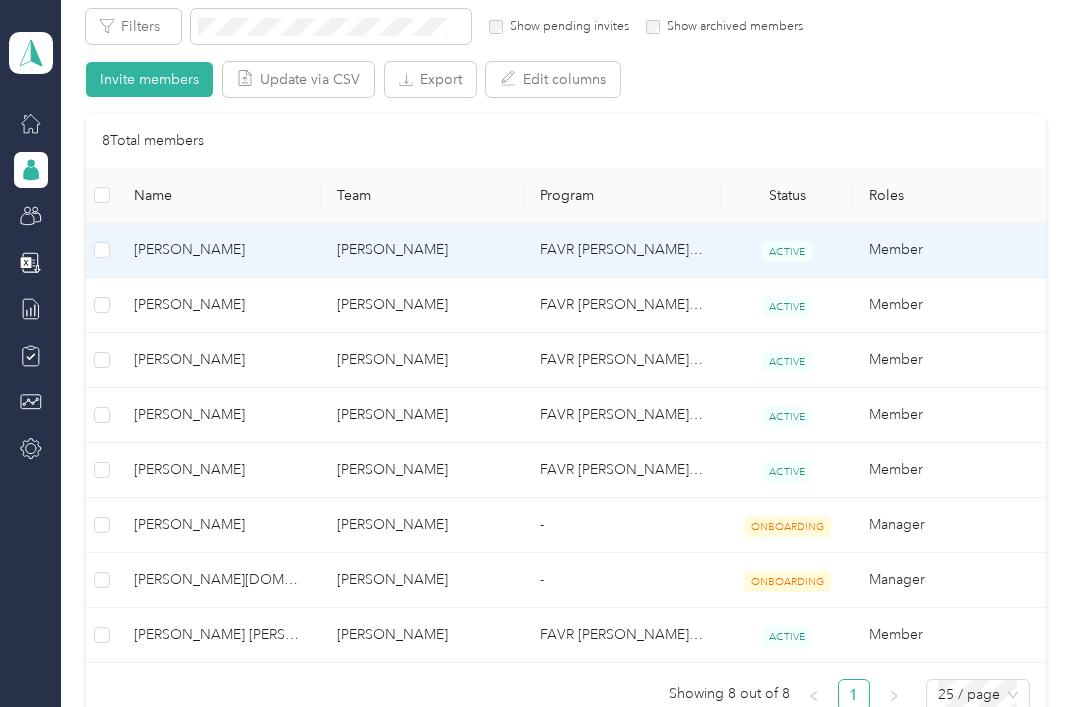 click at bounding box center [540, 353] 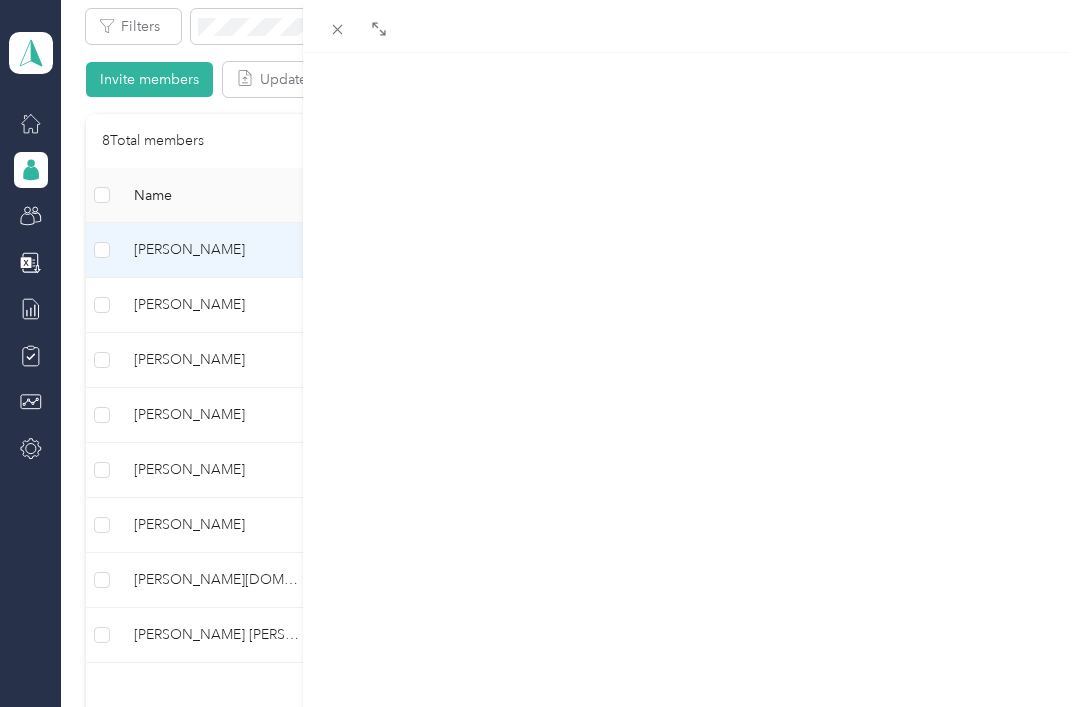 click on "[PERSON_NAME]	 Archive Trips Expenses Reports Member info Program Commute Rates Work hours Trips Date Mileage (mi) Track Method Map Locations Mileage value Purpose" at bounding box center (540, 353) 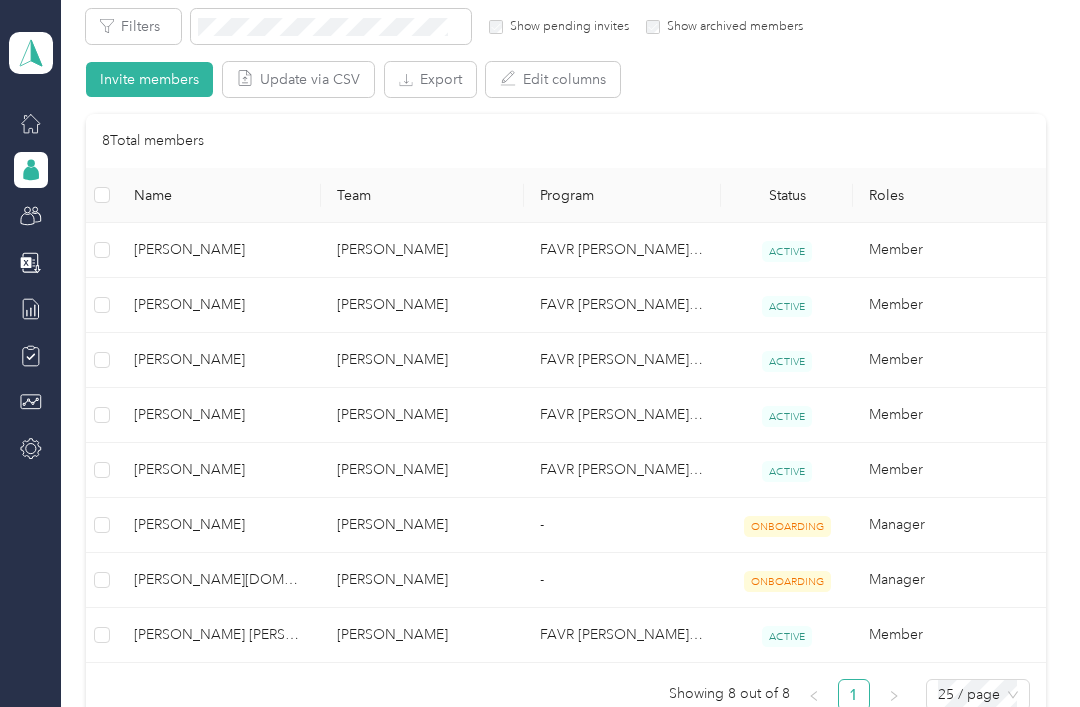 click on "[PERSON_NAME]" at bounding box center (219, 250) 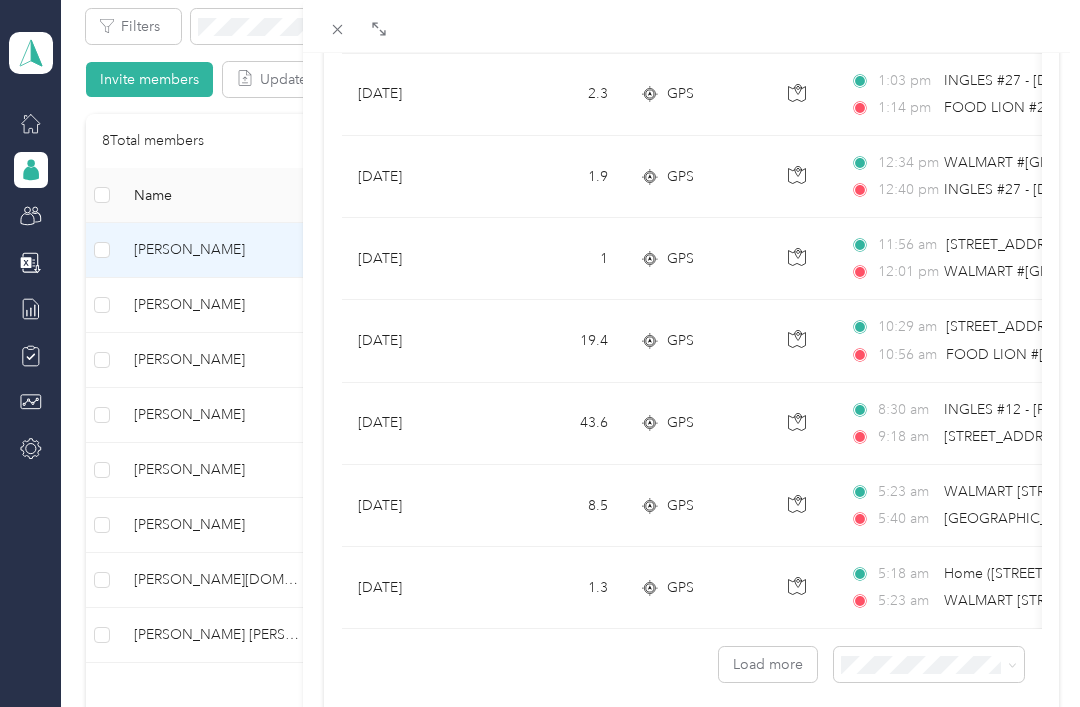 scroll, scrollTop: 1755, scrollLeft: 0, axis: vertical 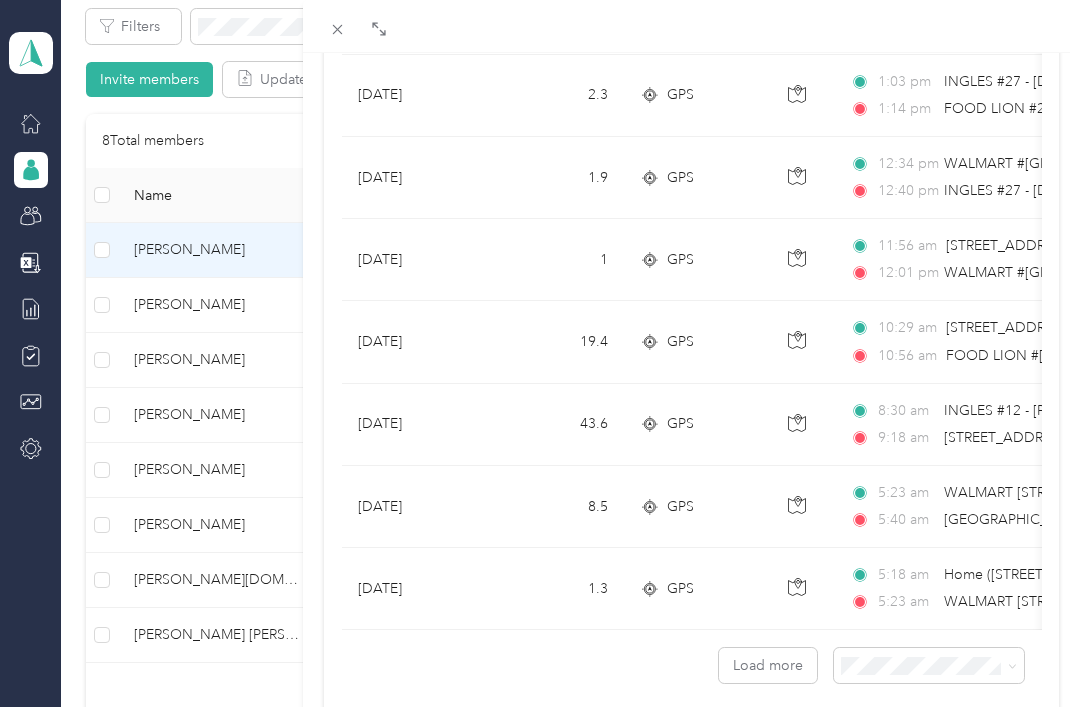 click on "Load more" at bounding box center [768, 665] 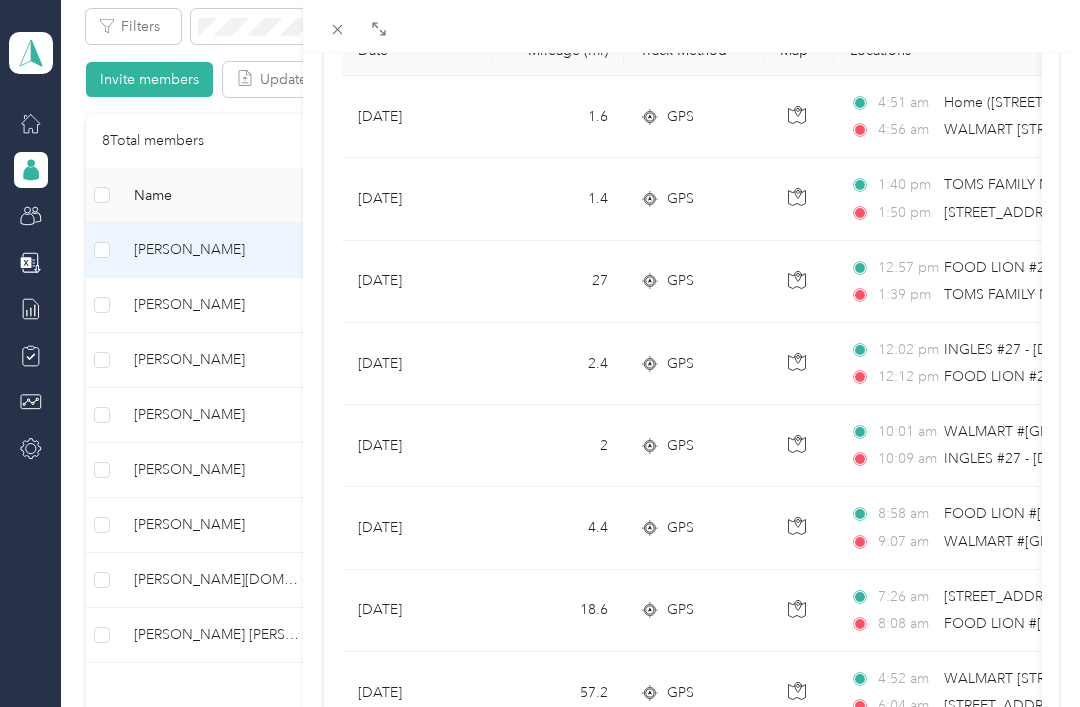 scroll, scrollTop: 252, scrollLeft: 0, axis: vertical 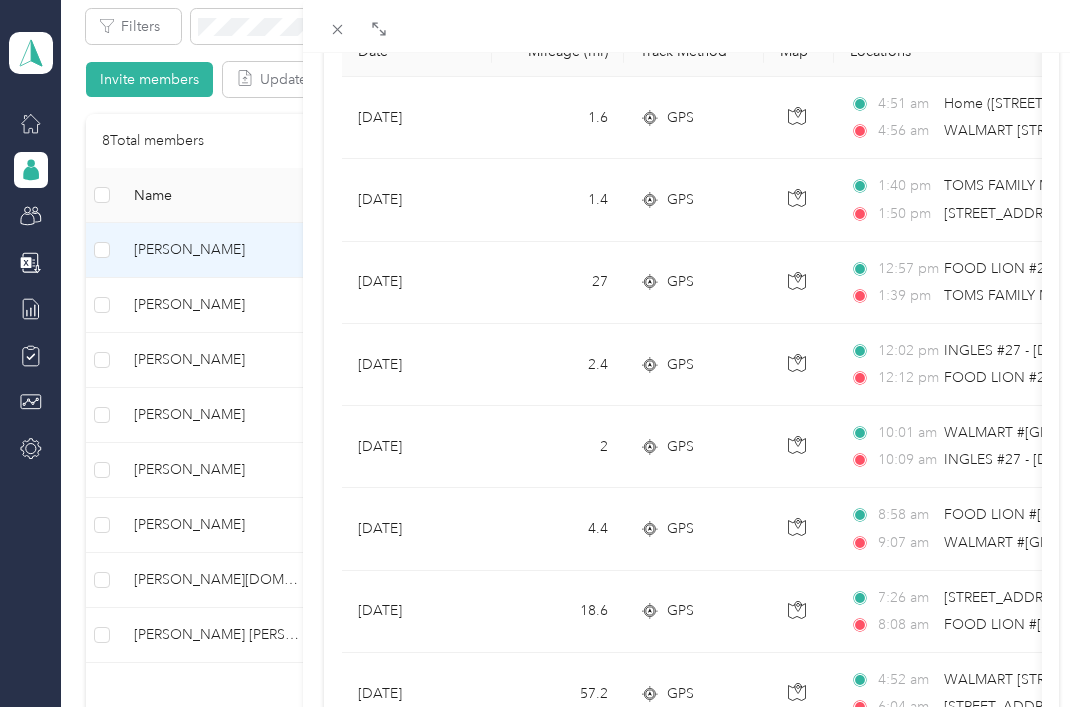 click on "[PERSON_NAME]	 Archive Trips Expenses Reports Member info Program Commute Rates Work hours Trips Date Mileage (mi) Track Method Map Locations Mileage value Purpose               [DATE] 1.6 GPS 4:51 am Home  ([STREET_ADDRESS]) 4:56 am WALMART #7146 - [GEOGRAPHIC_DATA] ([STREET_ADDRESS]) $0.32 [PERSON_NAME] Beverages [DATE] 1.4 GPS 1:40 pm TOMS FAMILY MART ([STREET_ADDRESS]) 1:50 pm [STREET_ADDRESS]  $0.28 [PERSON_NAME] Beverages [DATE] 27 GPS 12:57 pm FOOD LION #2652 - [GEOGRAPHIC_DATA] ([STREET_ADDRESS]) 1:39 pm TOMS FAMILY MART ([STREET_ADDRESS]) $5.41 [PERSON_NAME] Beverages [DATE] 2.4 GPS 12:02 pm INGLES #27 - [GEOGRAPHIC_DATA] ([STREET_ADDRESS]) 12:12 pm FOOD LION #2652 - [GEOGRAPHIC_DATA] ([STREET_ADDRESS]) $0.48 [PERSON_NAME] Beverages [DATE] 2 GPS 10:01 am 10:09 am $0.40 [PERSON_NAME] Beverages [DATE] 4.4 GPS" at bounding box center (540, 353) 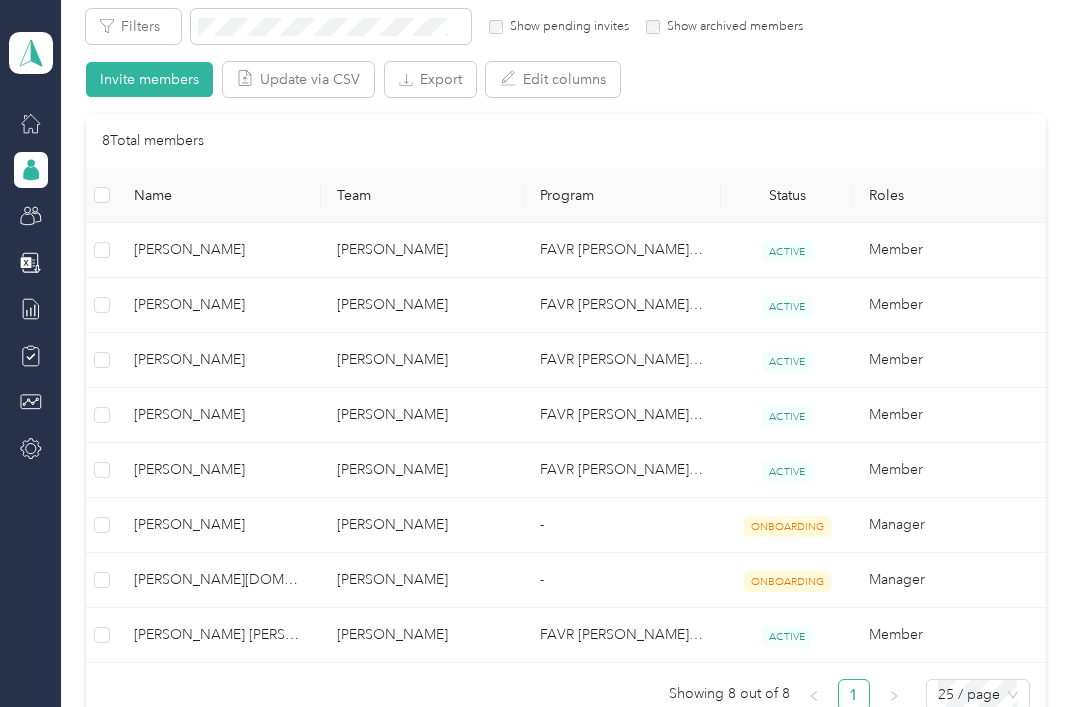 click on "[PERSON_NAME]	 Archive Trips Expenses Reports Member info Program Commute Rates Work hours Trips Date Mileage (mi) Track Method Map Locations Mileage value Purpose               No trips yet." at bounding box center [540, 353] 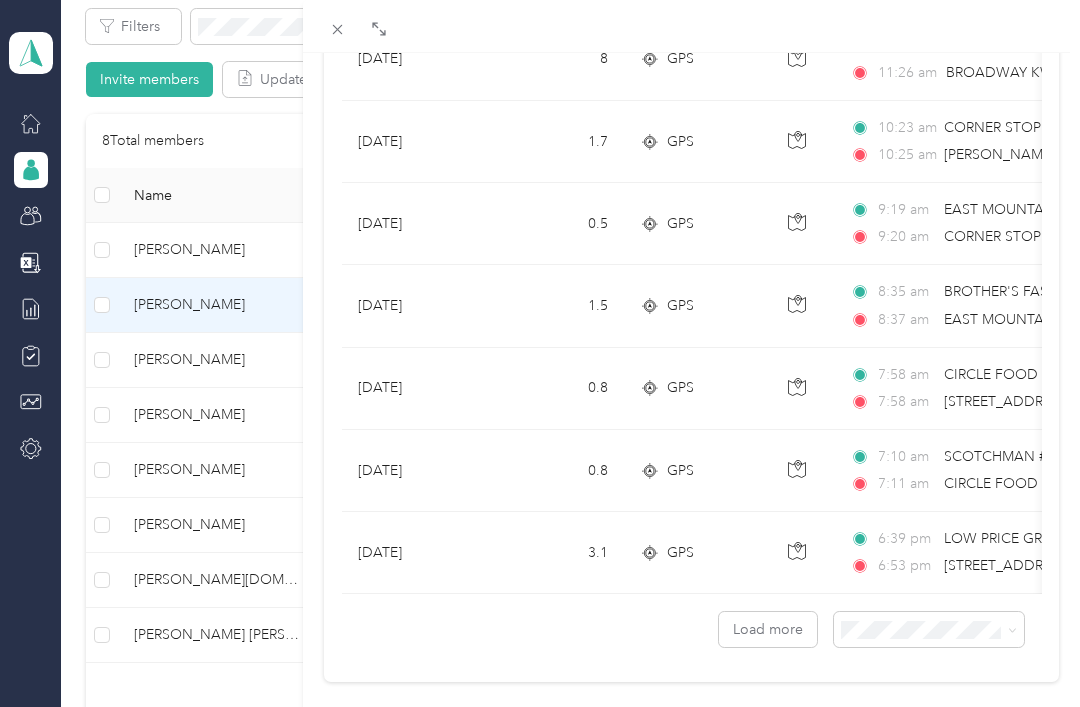 click on "3.1" at bounding box center [558, 553] 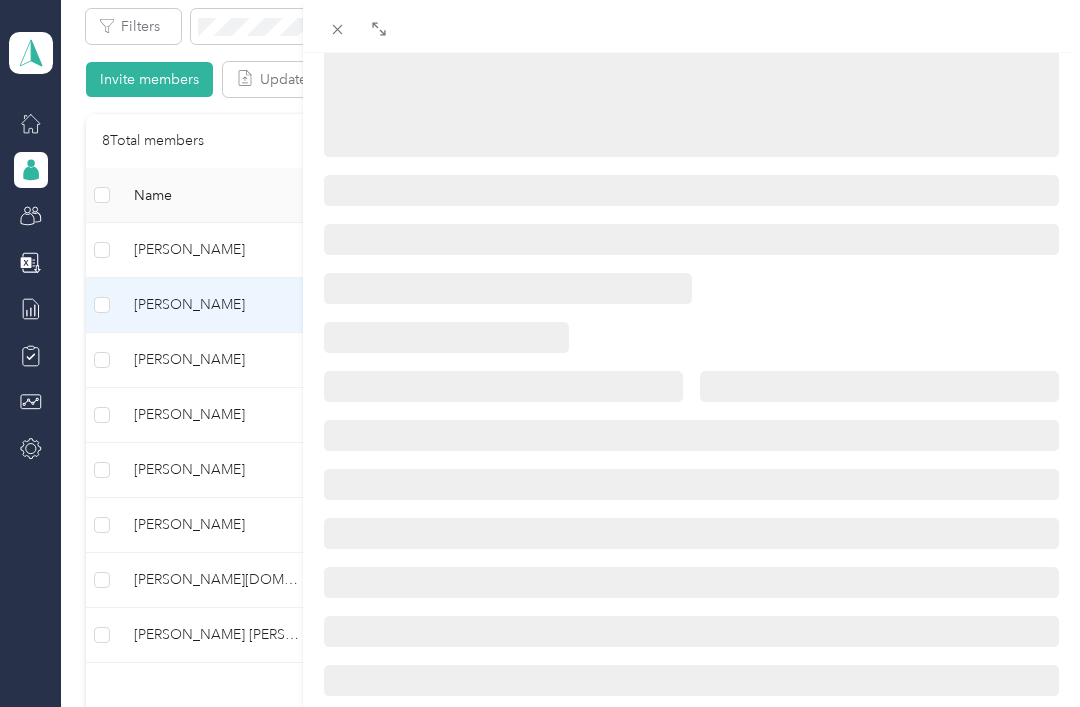 scroll, scrollTop: 347, scrollLeft: 0, axis: vertical 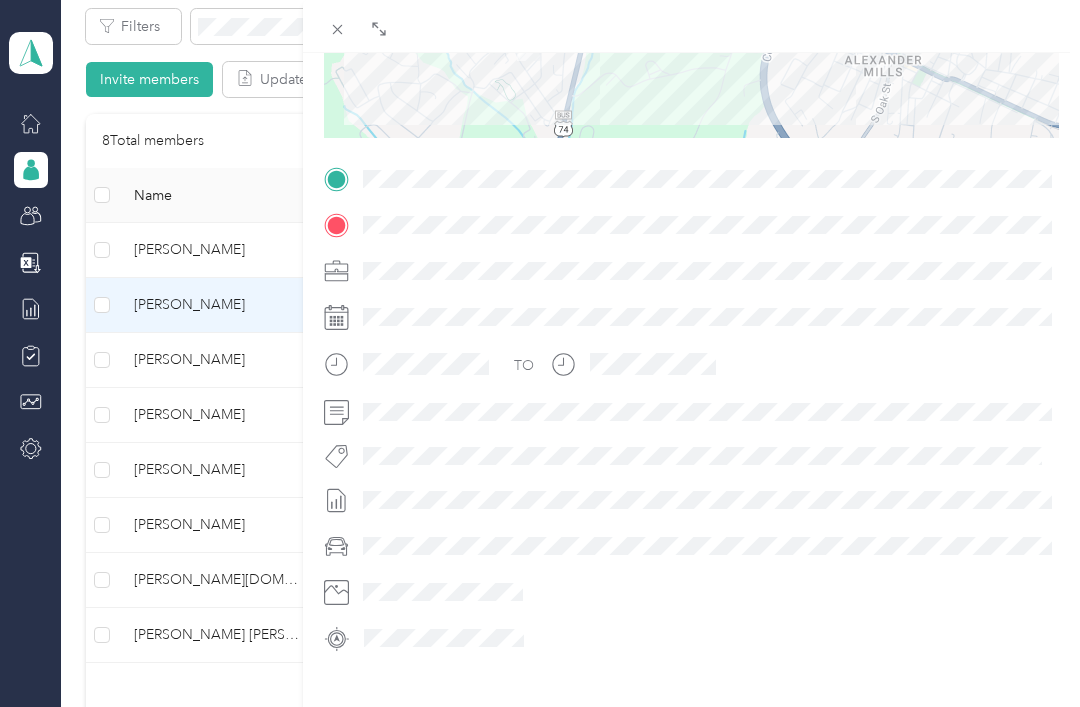click on "BACK [PERSON_NAME] Trips Trip details Trip details This trip cannot be edited because it is either under review, approved, or paid. Contact your Team Manager to edit it. 3.1 Miles 0.80 Value  To navigate the map with touch gestures double-tap and hold your finger on the map, then drag the map. TO" at bounding box center [540, 353] 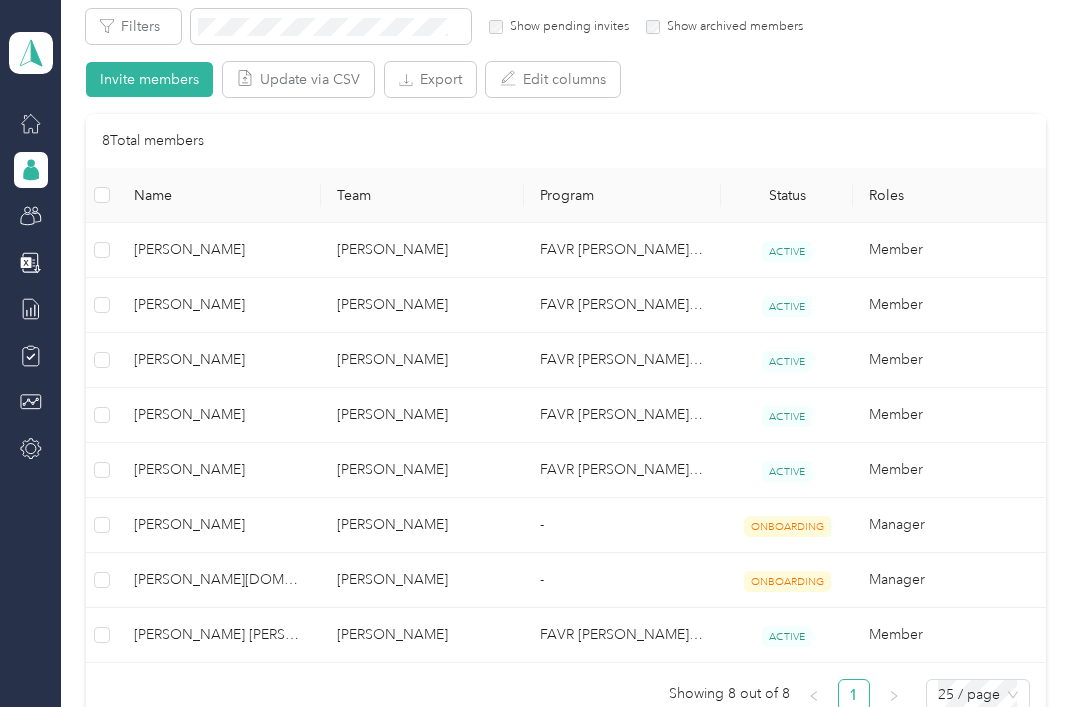 click on "[PERSON_NAME]" at bounding box center [219, 305] 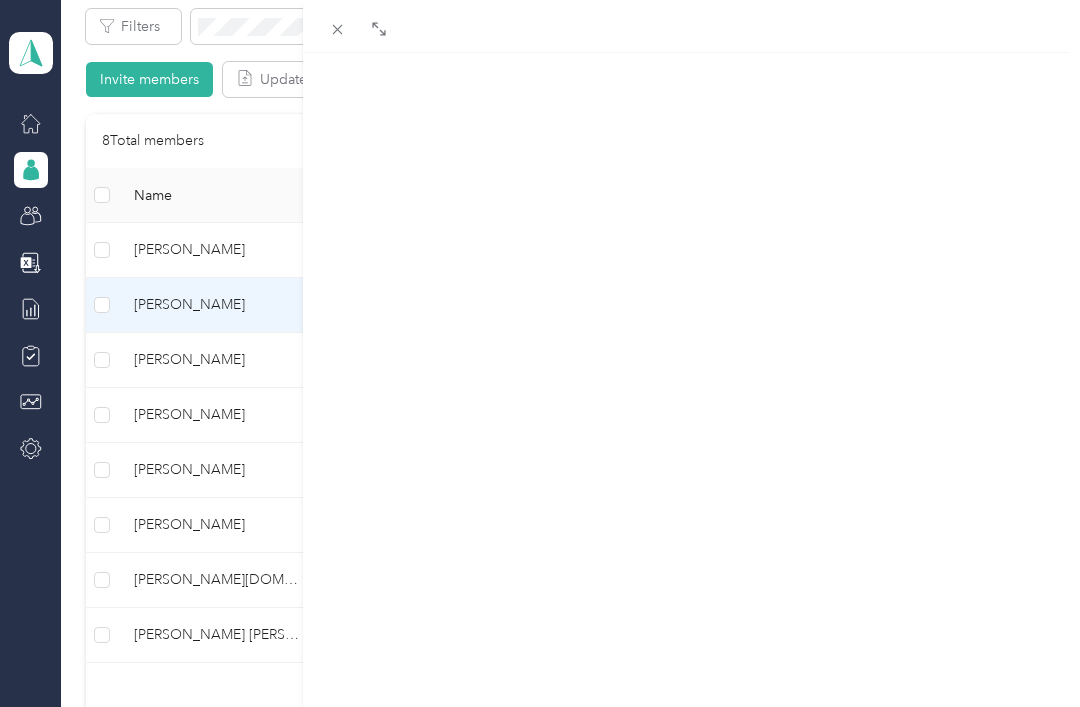 click on "[PERSON_NAME] Archive Trips Expenses Reports Member info Program Commute Rates Work hours Trips Date Mileage (mi) Track Method Map Locations Mileage value Purpose" at bounding box center [540, 353] 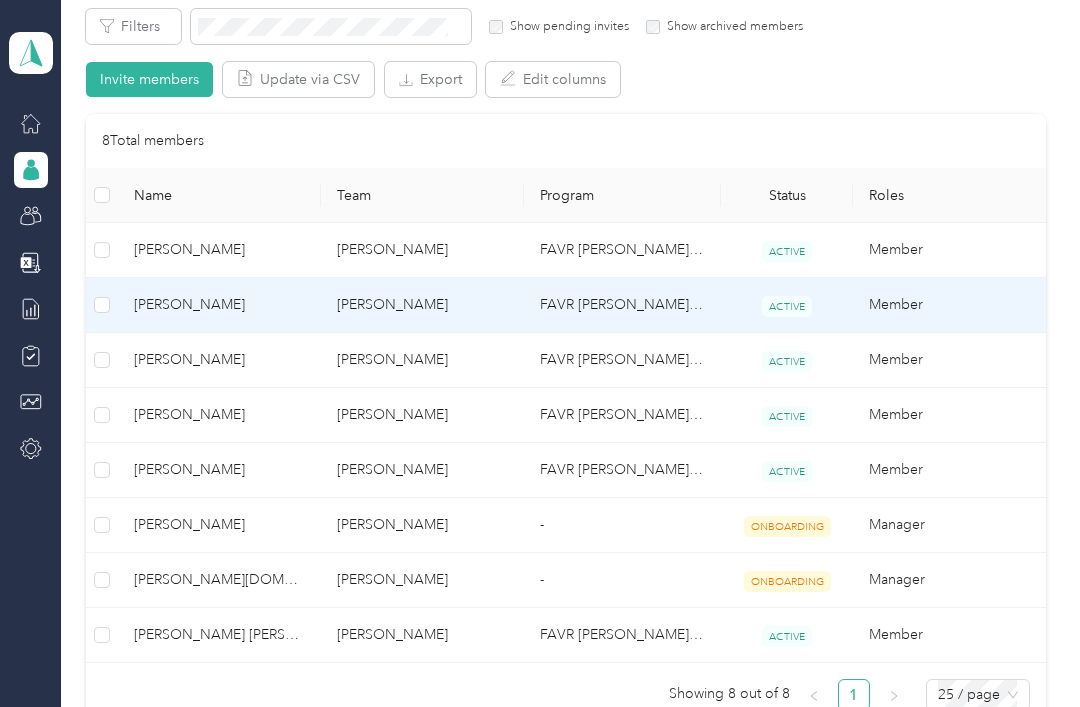click on "[PERSON_NAME]" at bounding box center [219, 305] 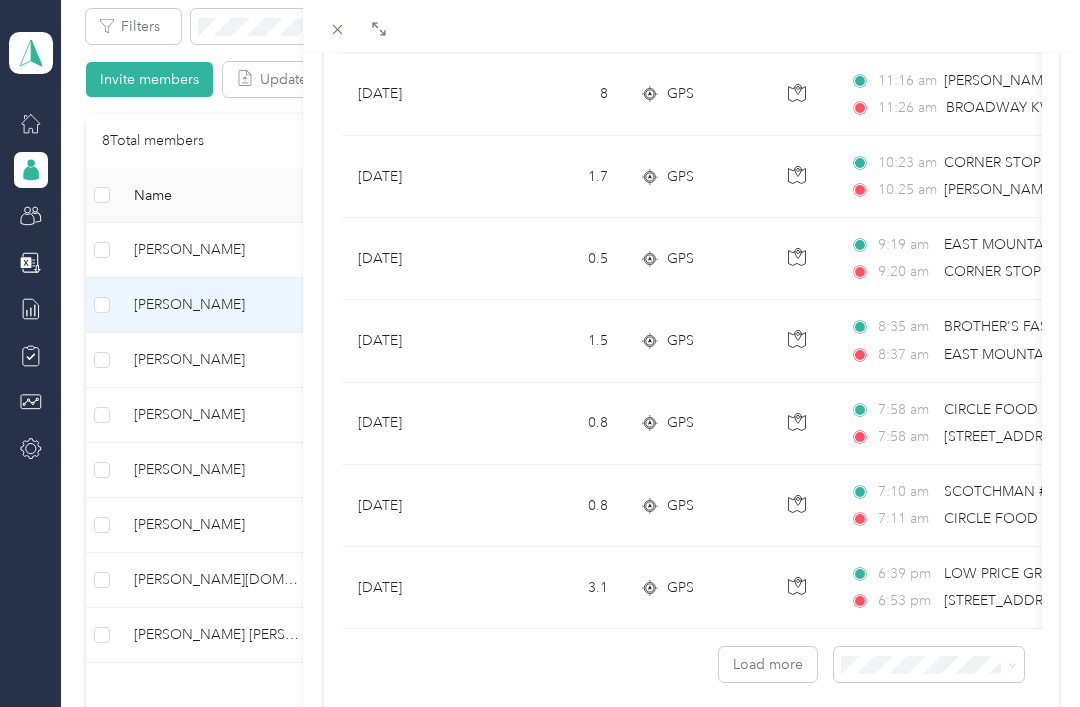 scroll, scrollTop: 1755, scrollLeft: 0, axis: vertical 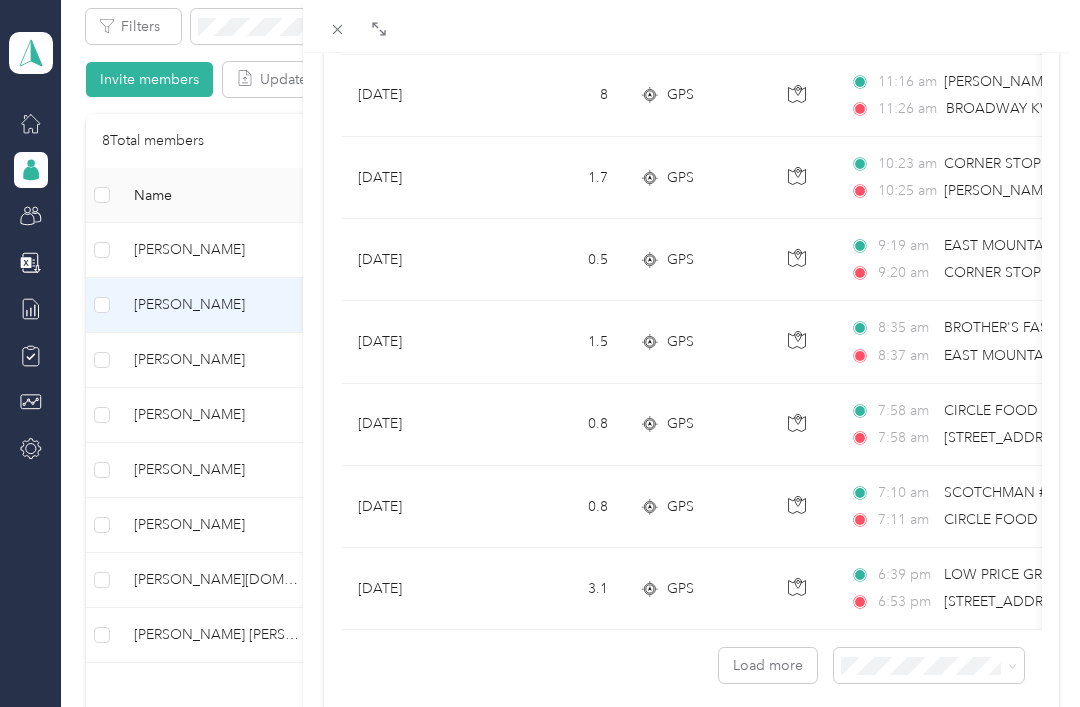 click on "Load more" at bounding box center (768, 665) 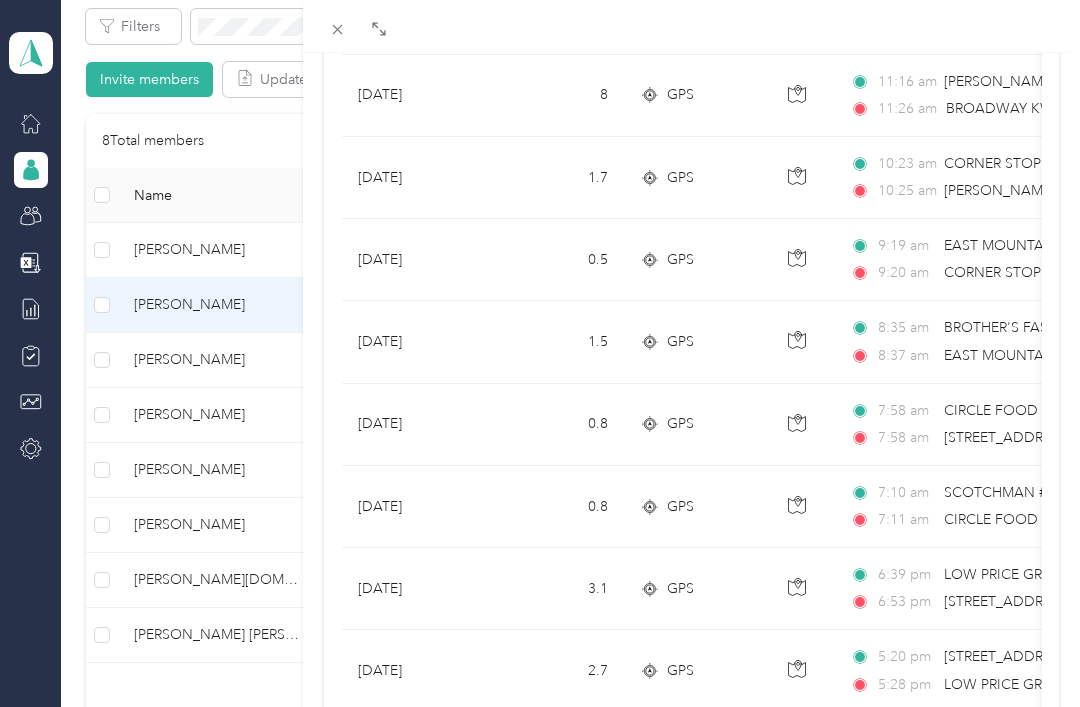 scroll, scrollTop: 0, scrollLeft: 0, axis: both 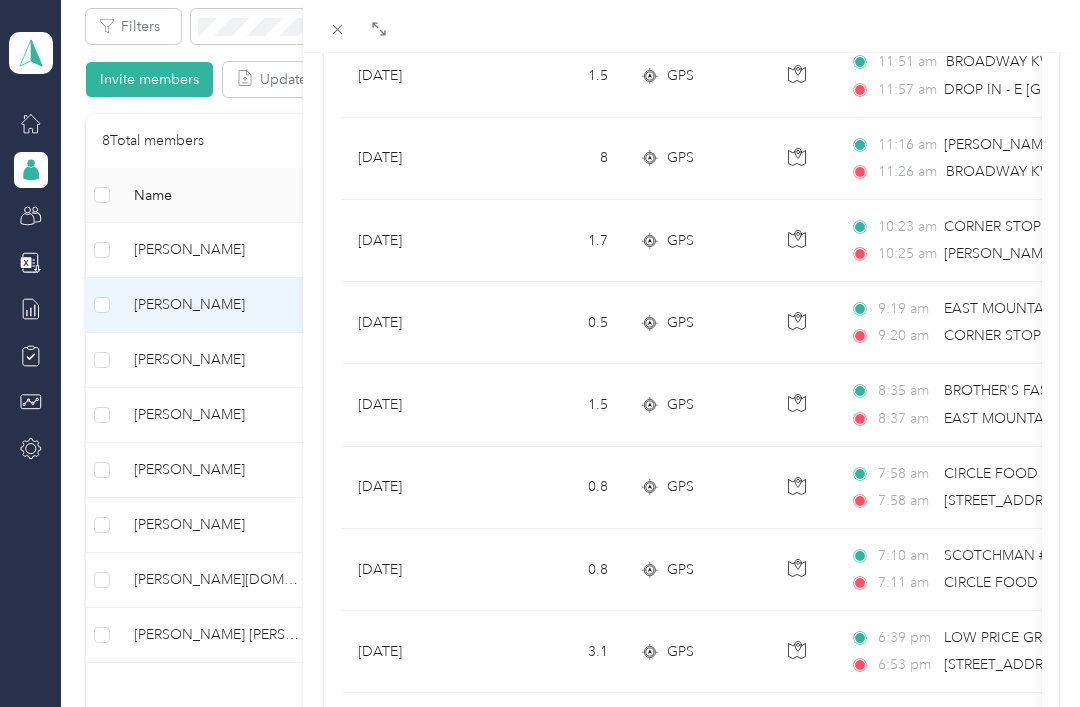 click on "[DATE]" at bounding box center [417, 652] 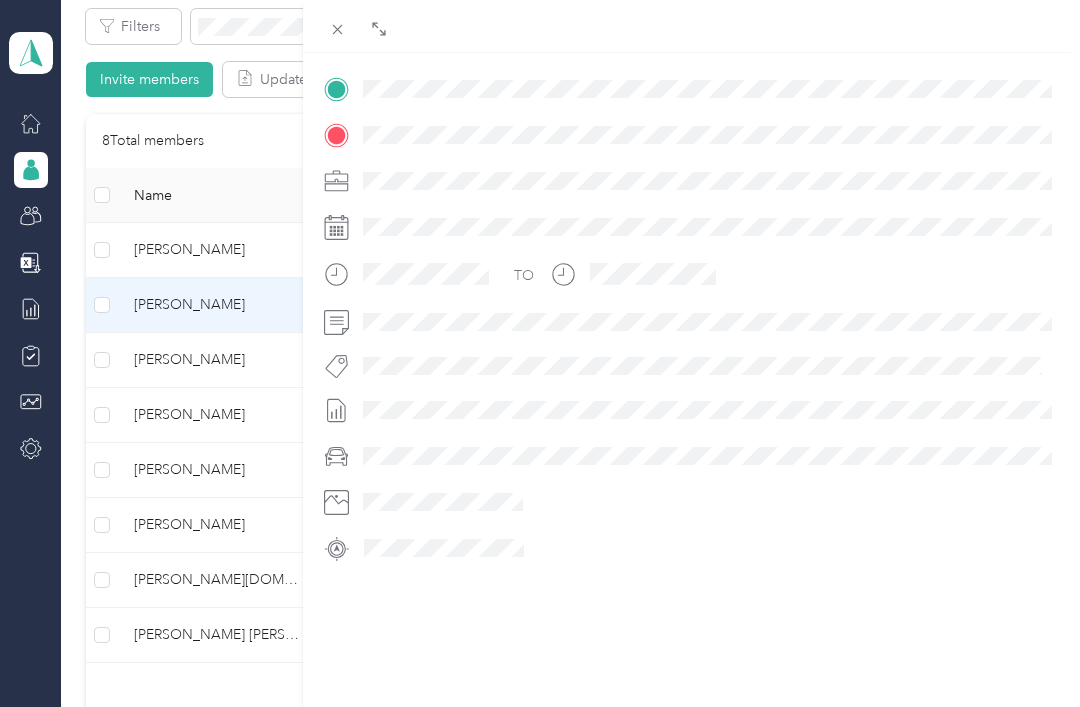 scroll, scrollTop: 372, scrollLeft: 0, axis: vertical 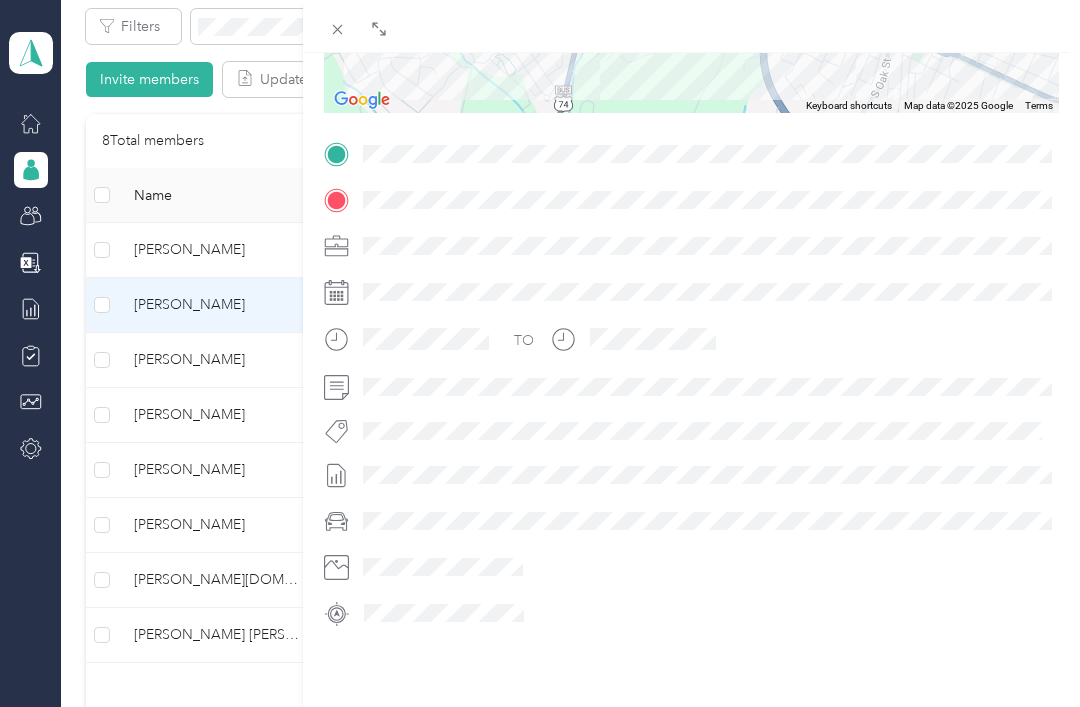 click on "BACK [PERSON_NAME] Trips Trip details Trip details This trip cannot be edited because it is either under review, approved, or paid. Contact your Team Manager to edit it. 3.1 Miles 0.80 Value  To navigate the map with touch gestures double-tap and hold your finger on the map, then drag the map. ← Move left → Move right ↑ Move up ↓ Move down + Zoom in - Zoom out Home Jump left by 75% End Jump right by 75% Page Up Jump up by 75% Page Down Jump down by 75% Keyboard shortcuts Map Data Map data ©2025 Google Map data ©2025 Google 500 m  Click to toggle between metric and imperial units Terms Report a map error TO" at bounding box center [540, 353] 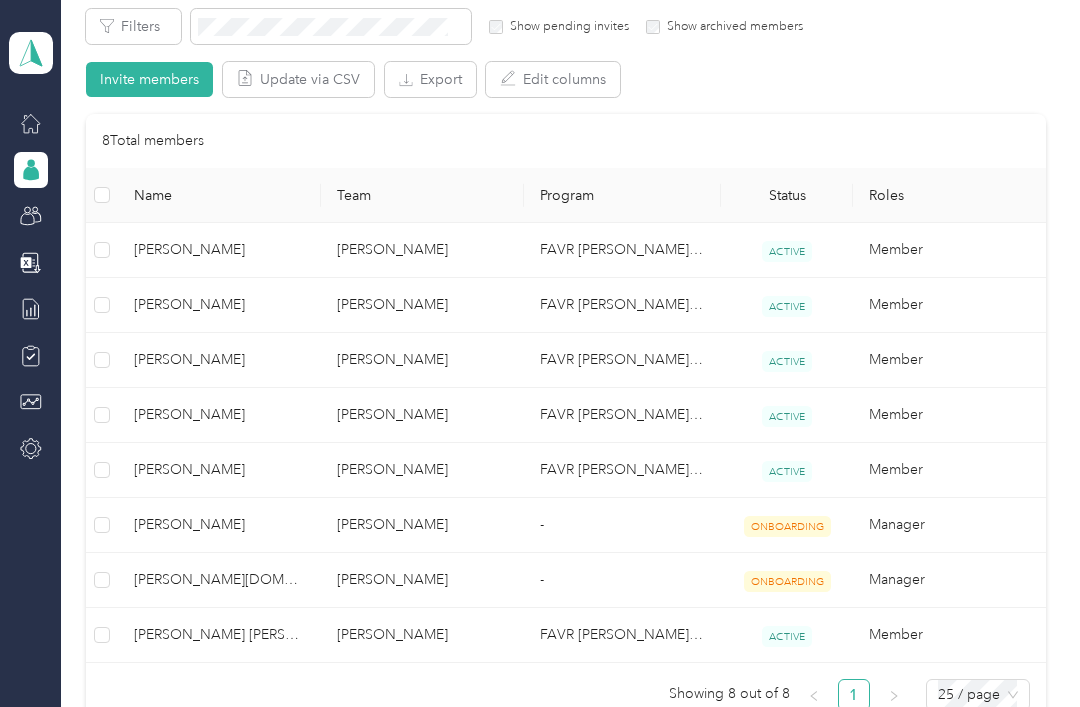 click on "BACK [PERSON_NAME] Trip details This trip cannot be edited because it is either under review, approved, or paid. Contact your Team Manager to edit it. 3.1 Miles 0.80 Value  To navigate the map with touch gestures double-tap and hold your finger on the map, then drag the map. ← Move left → Move right ↑ Move up ↓ Move down + Zoom in - Zoom out Home Jump left by 75% End Jump right by 75% Page Up Jump up by 75% Page Down Jump down by 75% Keyboard shortcuts Map Data Map data ©2025 Google Map data ©2025 Google 500 m  Click to toggle between metric and imperial units Terms Report a map error TO" at bounding box center (540, 353) 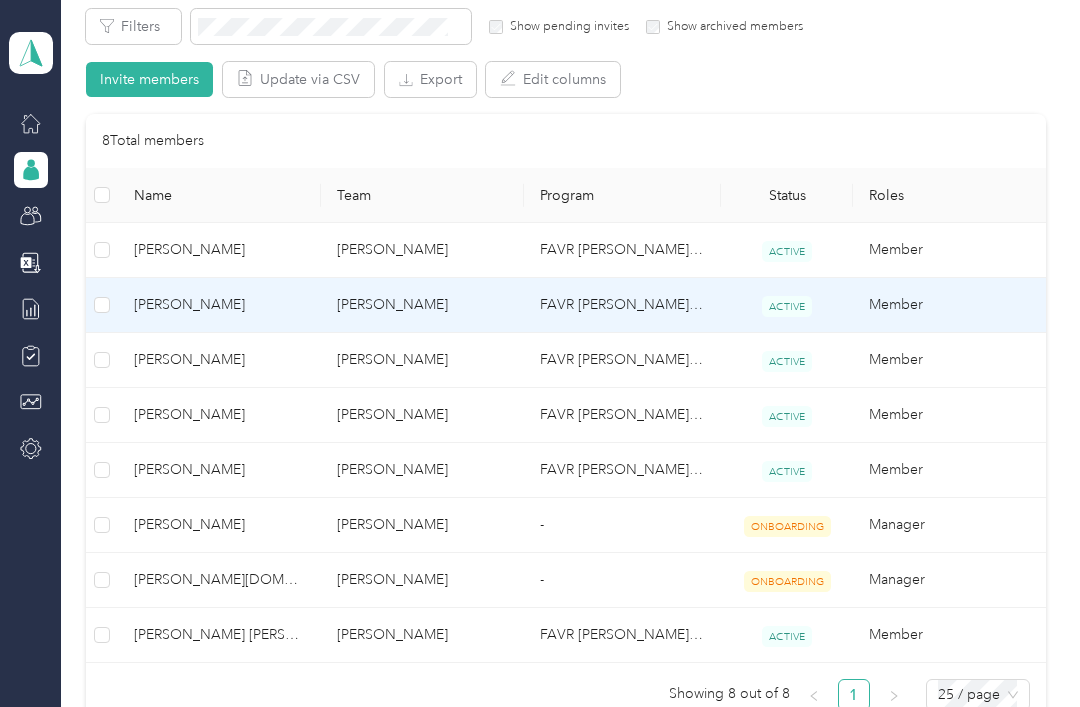 click on "[PERSON_NAME]" at bounding box center (219, 305) 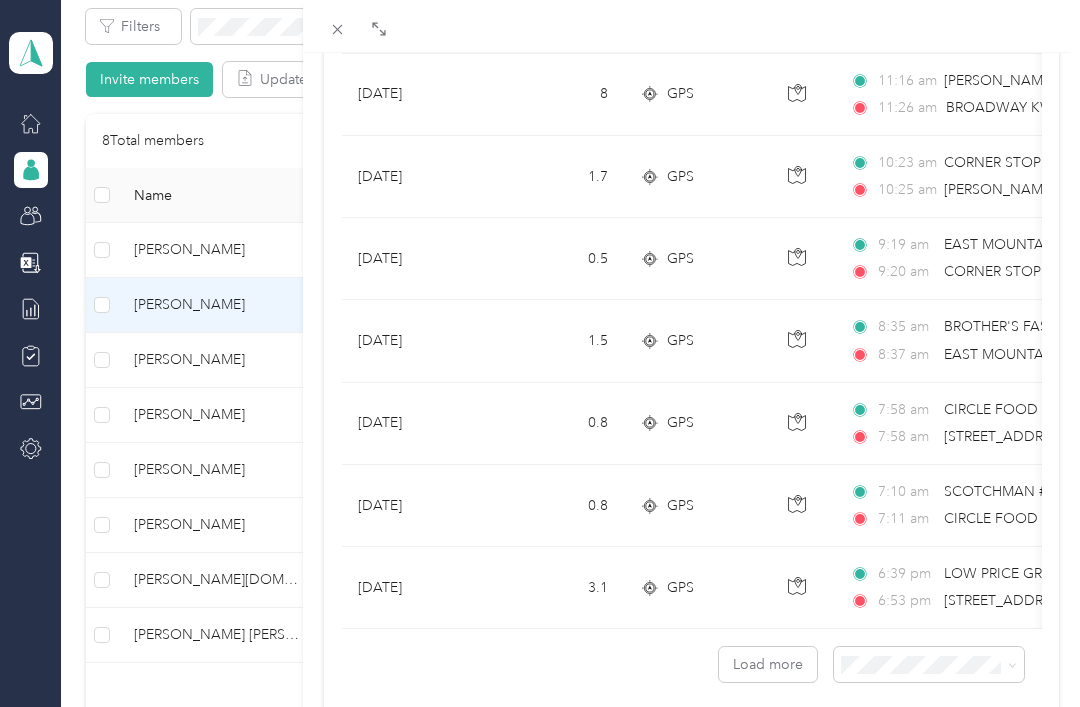 scroll, scrollTop: 1755, scrollLeft: 0, axis: vertical 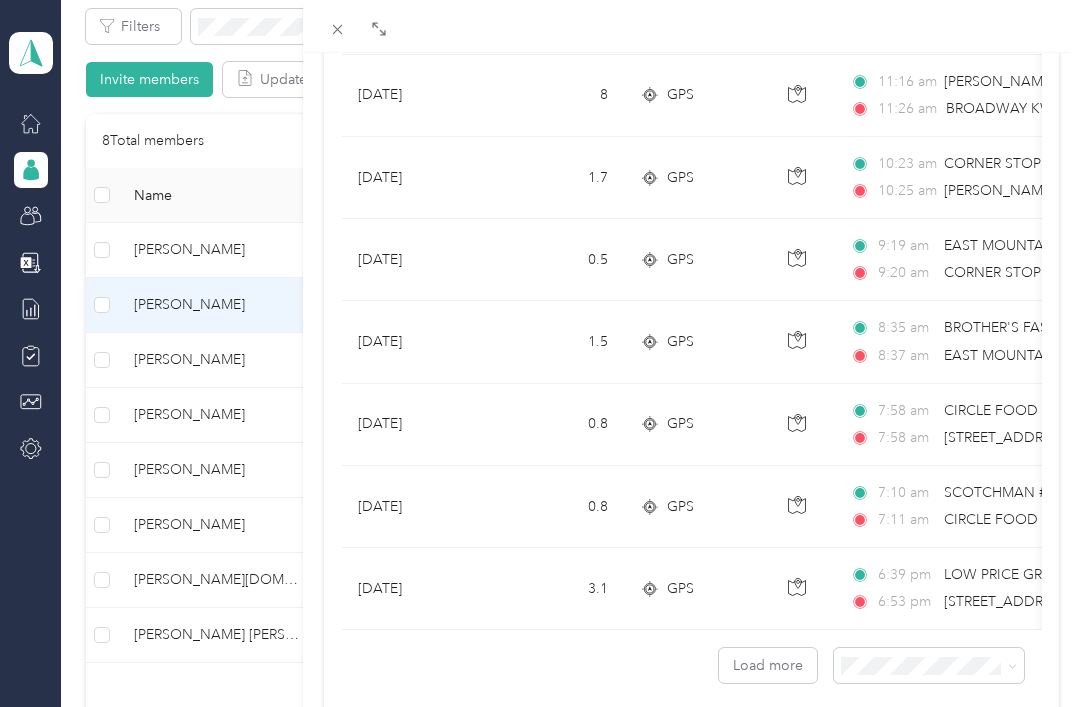 click on "Load more" at bounding box center [768, 665] 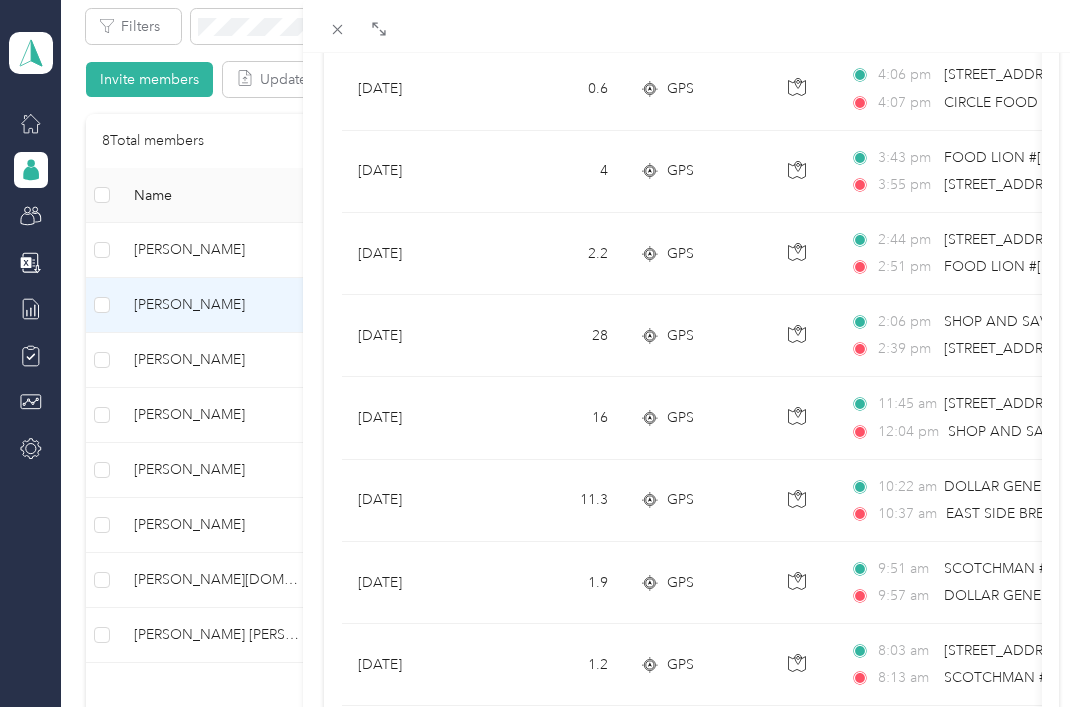 scroll, scrollTop: 360, scrollLeft: 0, axis: vertical 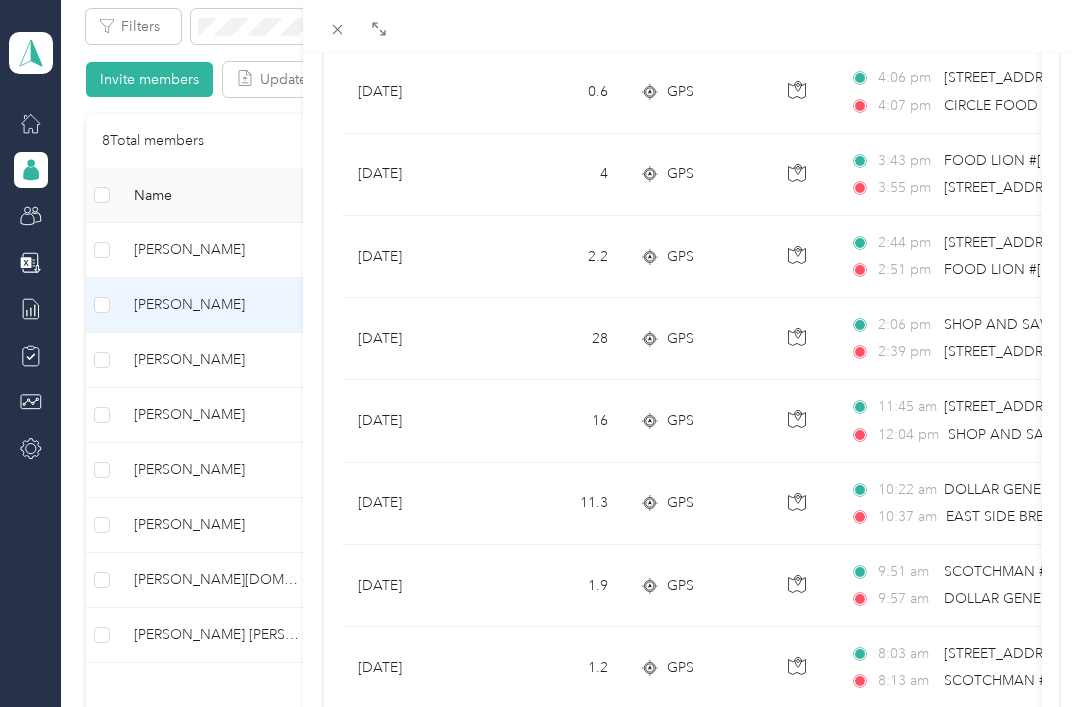 click on "[PERSON_NAME] Archive Trips Expenses Reports Member info Program Commute Rates Work hours Trips Date Mileage (mi) Track Method Map Locations Mileage value Purpose               [DATE] 0.5 GPS 4:14 pm CIRCLE FOOD STORE ([STREET_ADDRESS]) 4:15 pm [STREET_ADDRESS][PERSON_NAME] $0.13 [PERSON_NAME] Beverages [DATE] 0.6 GPS 4:06 pm [STREET_ADDRESS][PERSON_NAME] 4:07 pm CIRCLE FOOD STORE ([STREET_ADDRESS]) $0.15 [PERSON_NAME] Beverages [DATE] 4 GPS 3:43 pm FOOD LION [STREET_ADDRESS]) 3:55 pm [STREET_ADDRESS][PERSON_NAME] $1.03 [PERSON_NAME] Beverages [DATE] 2.2 GPS 2:44 pm [STREET_ADDRESS][PERSON_NAME] 2:51 pm FOOD LION [STREET_ADDRESS]) $0.57 [PERSON_NAME] Beverages [DATE] 28 GPS 2:06 pm SHOP AND SAVE SHELBY ([STREET_ADDRESS]) 2:39 pm [STREET_ADDRESS][PERSON_NAME][US_STATE] $7.21 [PERSON_NAME] Beverages 16" at bounding box center [540, 353] 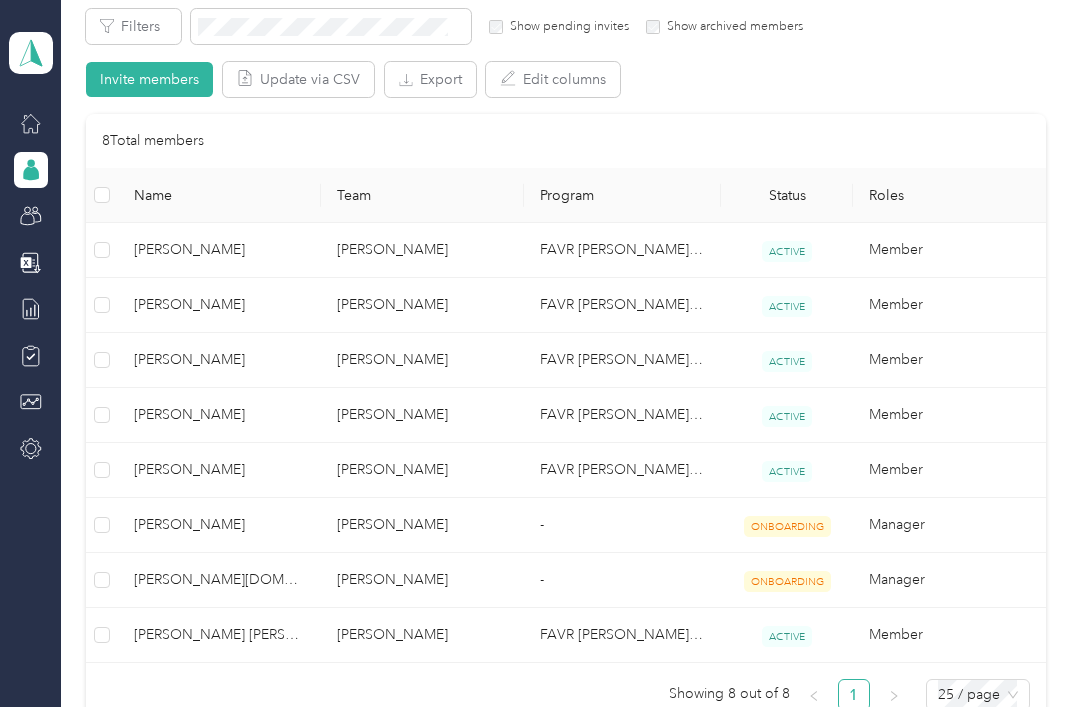 scroll, scrollTop: 208, scrollLeft: 0, axis: vertical 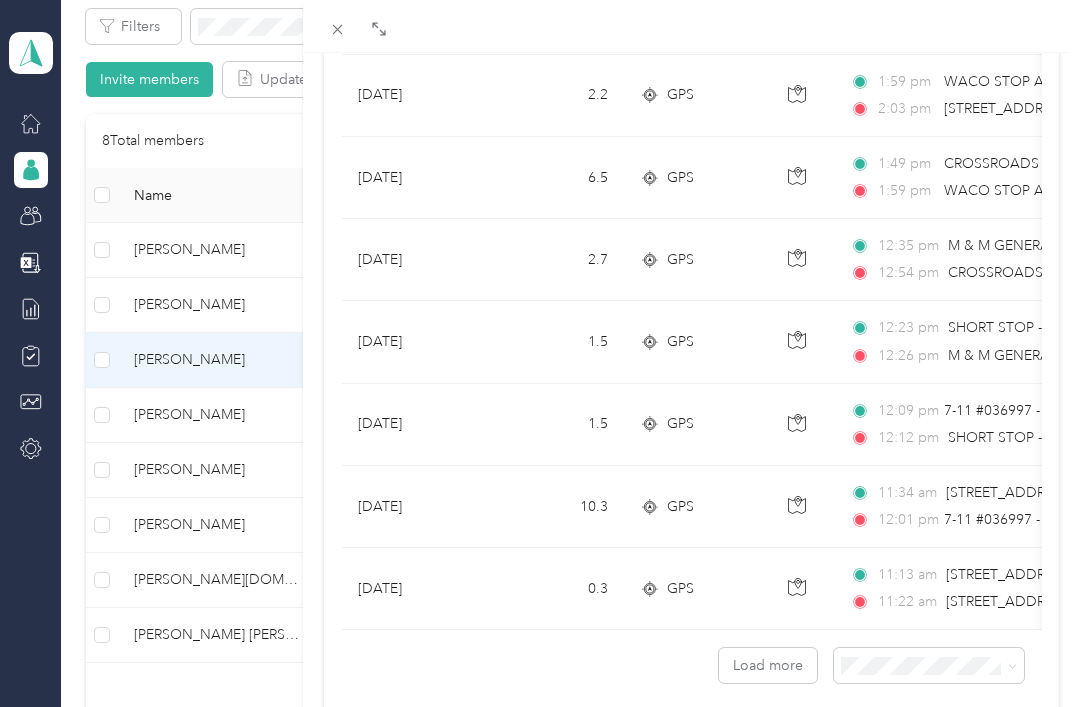 click on "Load more" at bounding box center [768, 665] 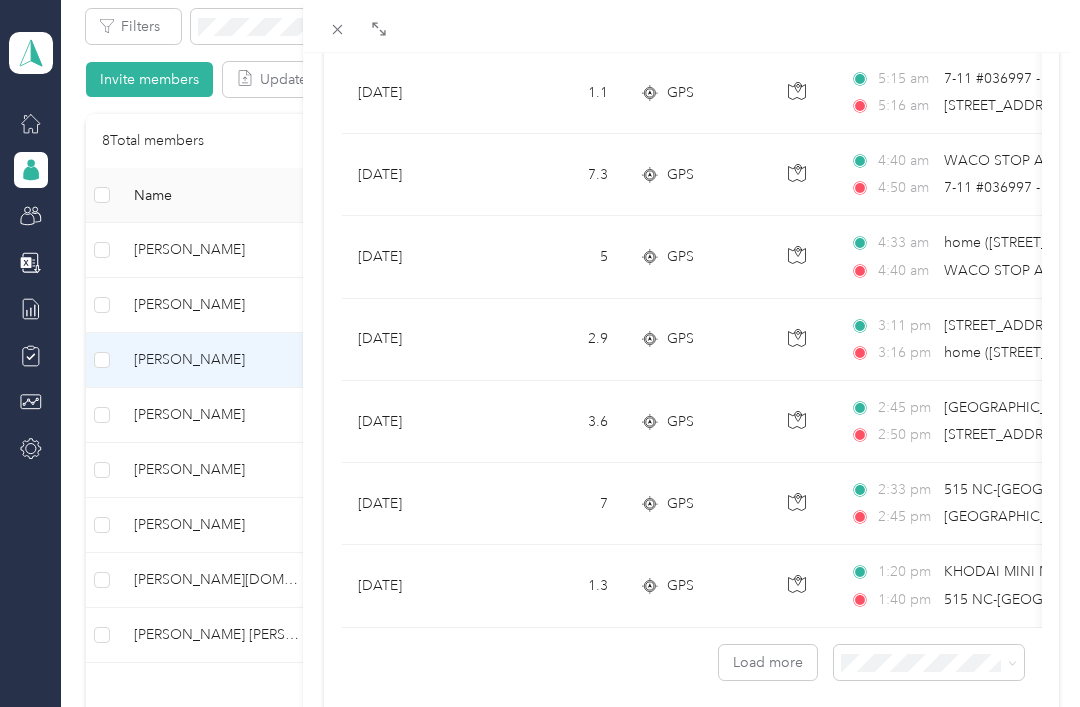 scroll, scrollTop: 3812, scrollLeft: 0, axis: vertical 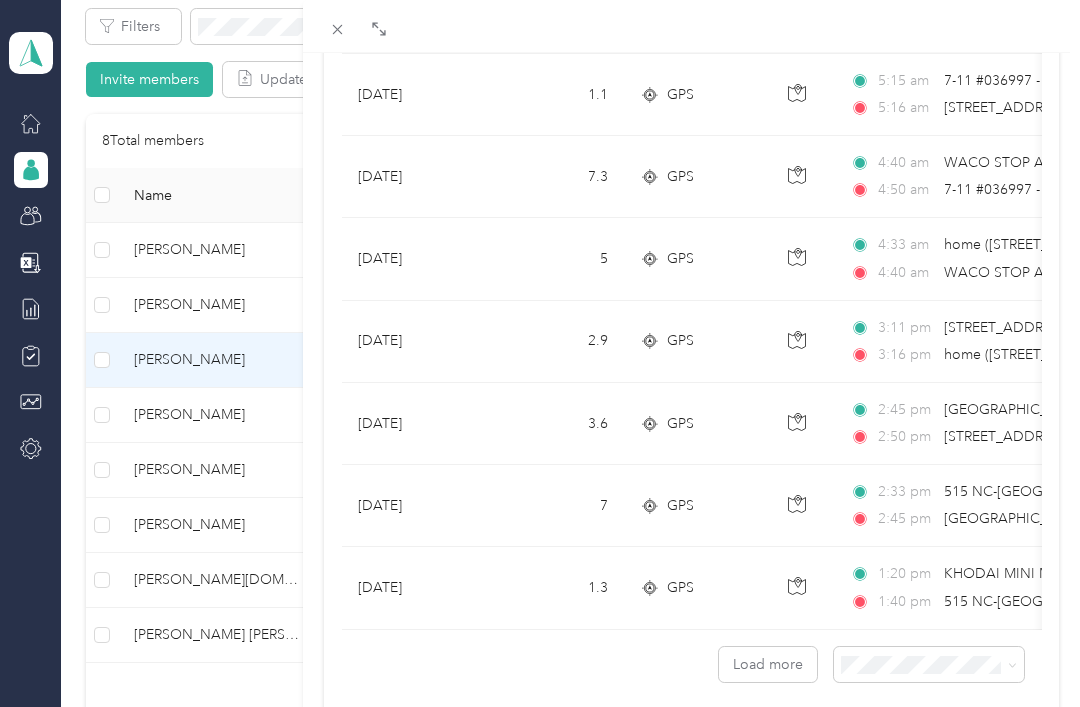 click on "Load more" at bounding box center (768, 664) 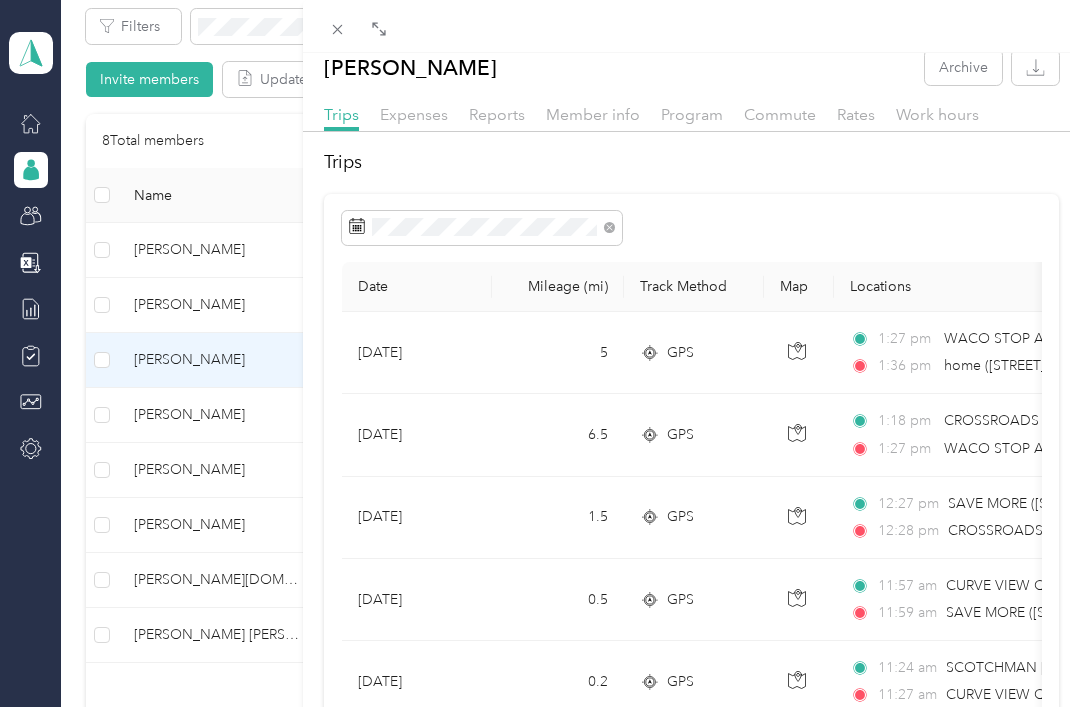 scroll, scrollTop: 15, scrollLeft: 0, axis: vertical 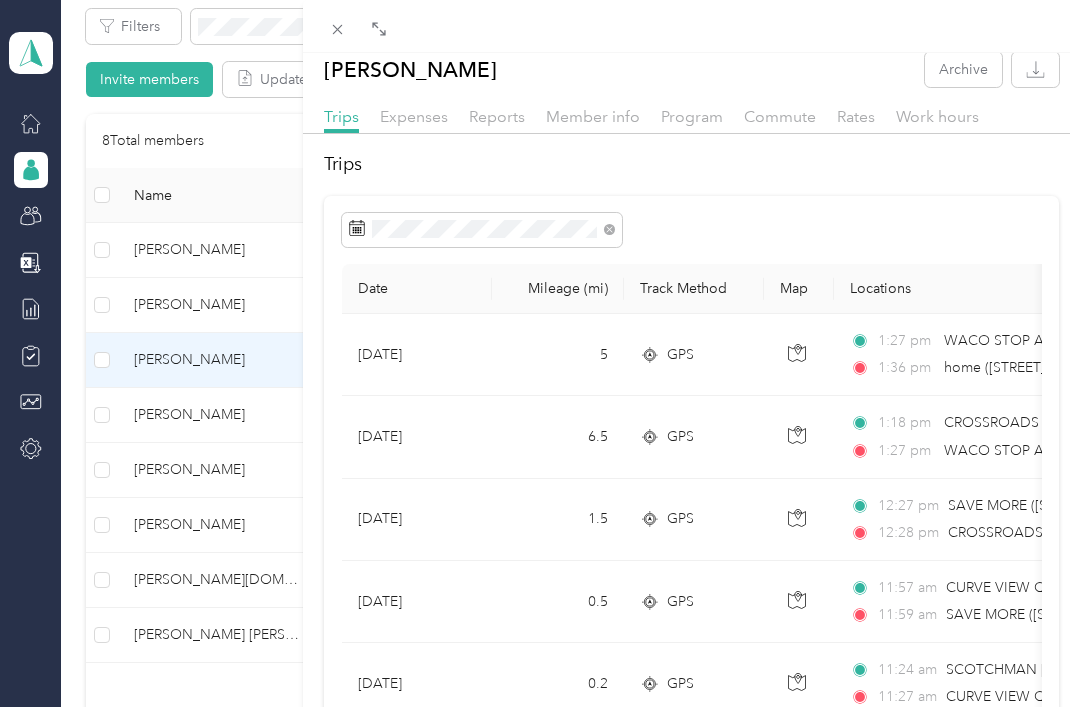 click on "[PERSON_NAME] Archive Trips Expenses Reports Member info Program Commute Rates Work hours Trips Date Mileage (mi) Track Method Map Locations Mileage value Purpose               [DATE] 5 GPS 1:27 pm WACO STOP AND SHOP ([STREET_ADDRESS]) 1:36 pm home  ([STREET_ADDRESS][PERSON_NAME][US_STATE]) $1.07 [PERSON_NAME] Beverages [DATE] 6.5 GPS 1:18 pm CROSSROADS MINI MART 2 ([STREET_ADDRESS]) 1:27 pm WACO STOP AND SHOP ([STREET_ADDRESS]) $1.40 [PERSON_NAME] Beverages [DATE] 1.5 GPS 12:27 pm SAVE MORE ([STREET_ADDRESS]) 12:28 pm CROSSROADS MINI MART 2 ([STREET_ADDRESS]) $0.32 [PERSON_NAME] Beverages [DATE] 0.5 GPS 11:57 am CURVE VIEW QUICK STOP ([STREET_ADDRESS]) 11:59 am SAVE MORE ([STREET_ADDRESS]) $0.11 [PERSON_NAME] Beverages [DATE] 0.2 GPS 11:24 am SCOTCHMAN #[STREET_ADDRESS]) 11:27 am CURVE VIEW QUICK STOP ([STREET_ADDRESS]) $0.04 [PERSON_NAME] Beverages 3.5 5" at bounding box center (540, 353) 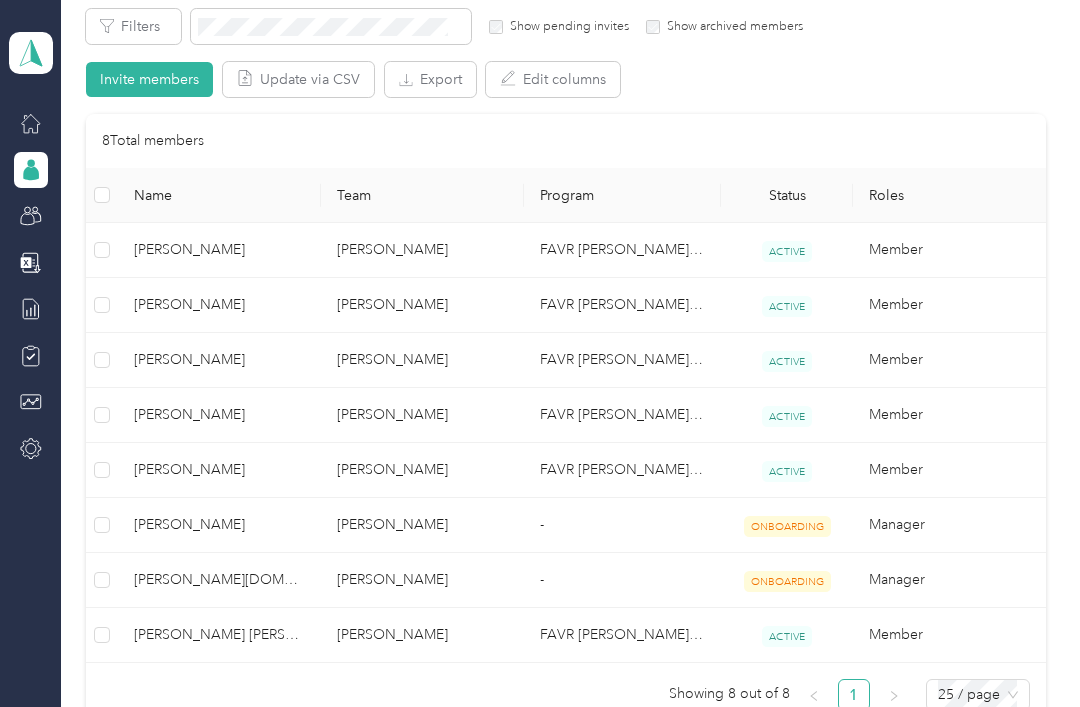 click on "[PERSON_NAME]" at bounding box center [219, 415] 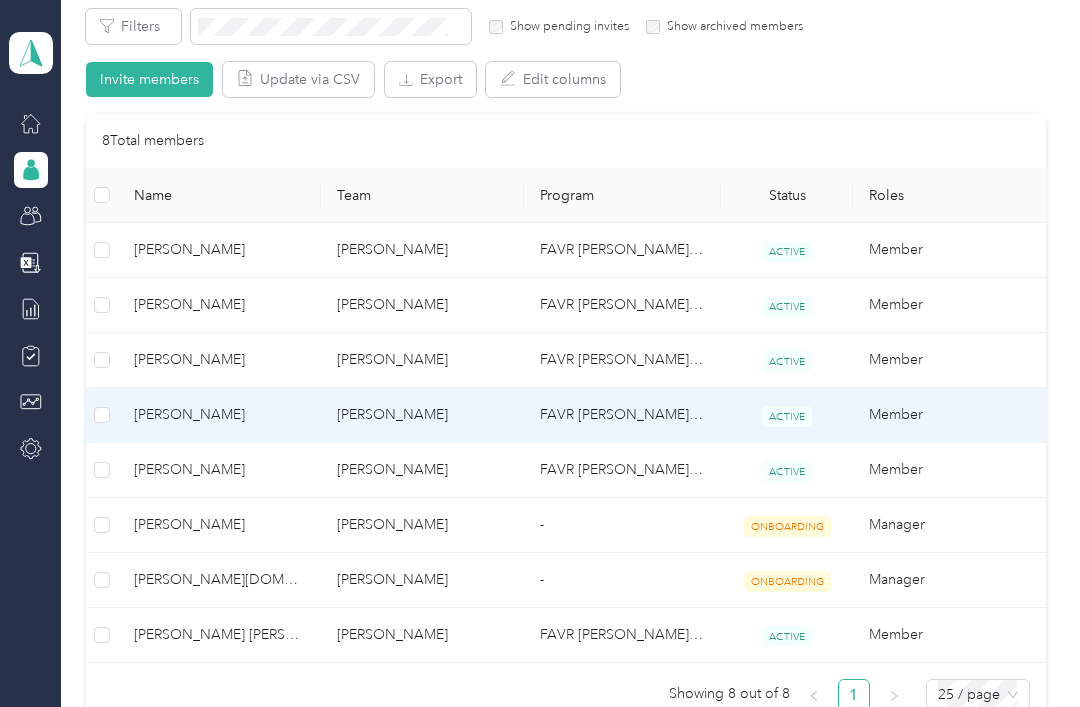 click at bounding box center (540, 353) 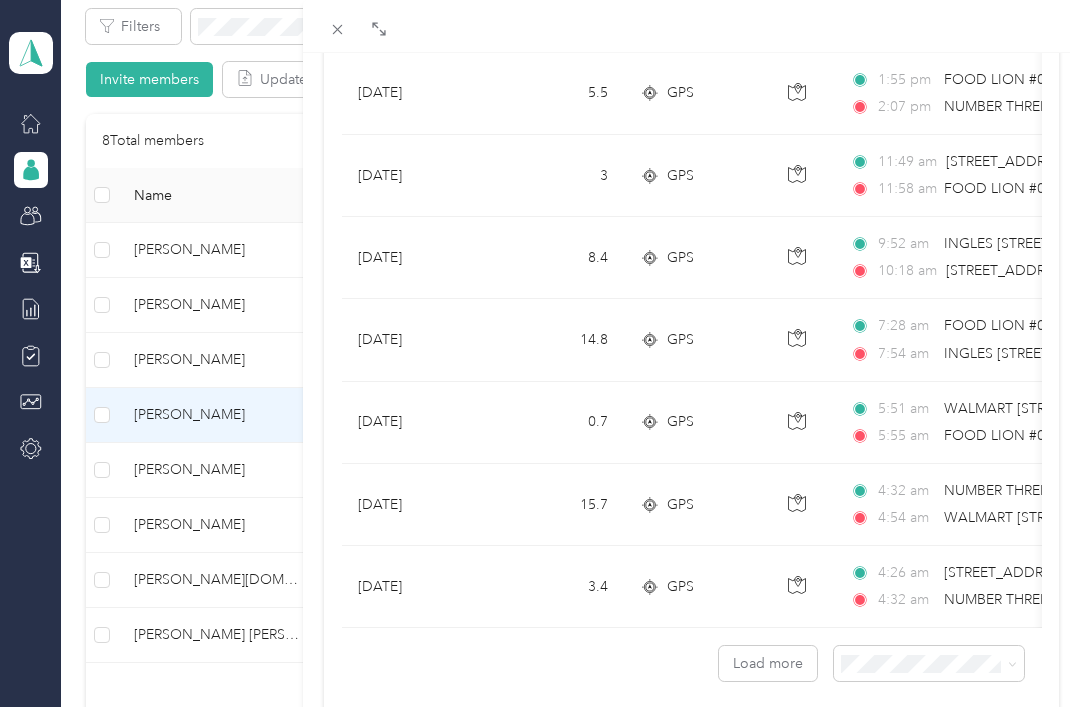 scroll, scrollTop: 1755, scrollLeft: 0, axis: vertical 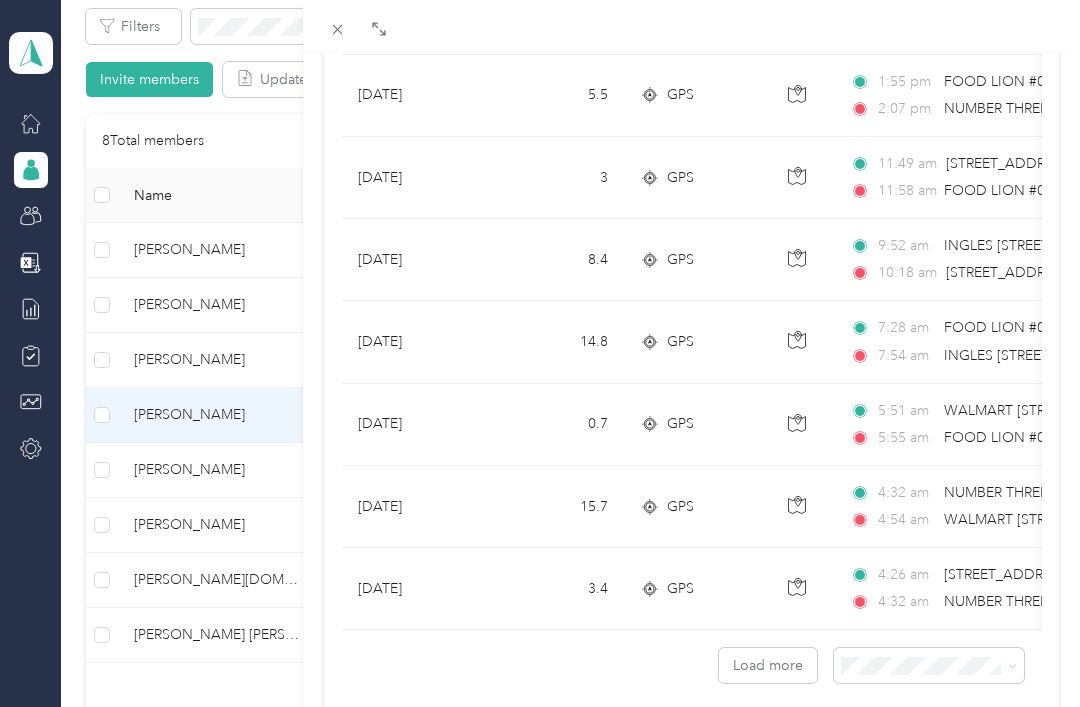 click on "Load more" at bounding box center [768, 665] 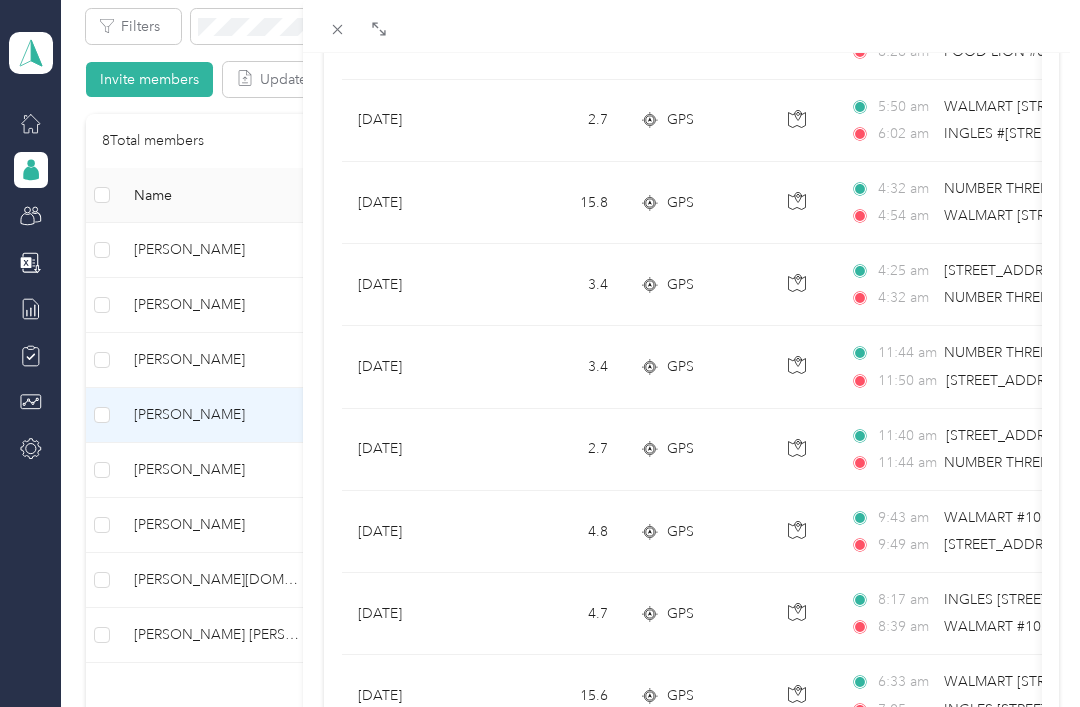 scroll, scrollTop: 412, scrollLeft: 0, axis: vertical 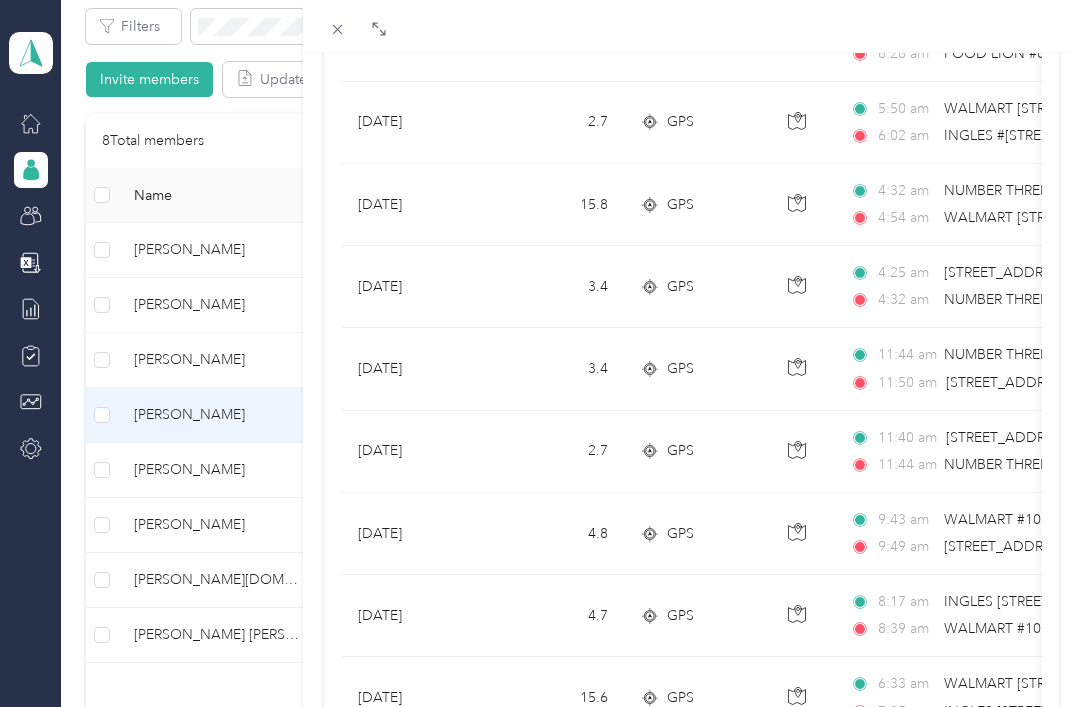 click on "[PERSON_NAME] Archive Trips Expenses Reports Member info Program Commute Rates Work hours Trips Date Mileage (mi) Track Method Map Locations Mileage value Purpose               [DATE] 2.9 GPS 7:22 am FOOD LION #0230 - [GEOGRAPHIC_DATA] ([STREET_ADDRESS] 7:32 am FOOD LION #[STREET_ADDRESS] ([STREET_ADDRESS]) $0.62 [PERSON_NAME] Beverages [DATE] 2.2 GPS 6:24 am INGLES #[STREET_ADDRESS] ([STREET_ADDRESS]) 6:28 am FOOD LION #0230 - [GEOGRAPHIC_DATA] ([STREET_ADDRESS]) $0.47 [PERSON_NAME] Beverages [DATE] 2.7 GPS 5:50 am WALMART #7146 - [GEOGRAPHIC_DATA] ([STREET_ADDRESS]) 6:02 am INGLES #[GEOGRAPHIC_DATA] ([STREET_ADDRESS]) $0.58 [PERSON_NAME] Beverages [DATE] 15.8 GPS 4:32 am NUMBER THREE HANDY MART ([STREET_ADDRESS][PERSON_NAME]) 4:54 am WALMART #[STREET_ADDRESS]) $3.39 [PERSON_NAME] Beverages [DATE] 3.4 GPS 4:25 am [STREET_ADDRESS][PERSON_NAME] 4:32 am $0.73 3.4" at bounding box center (540, 353) 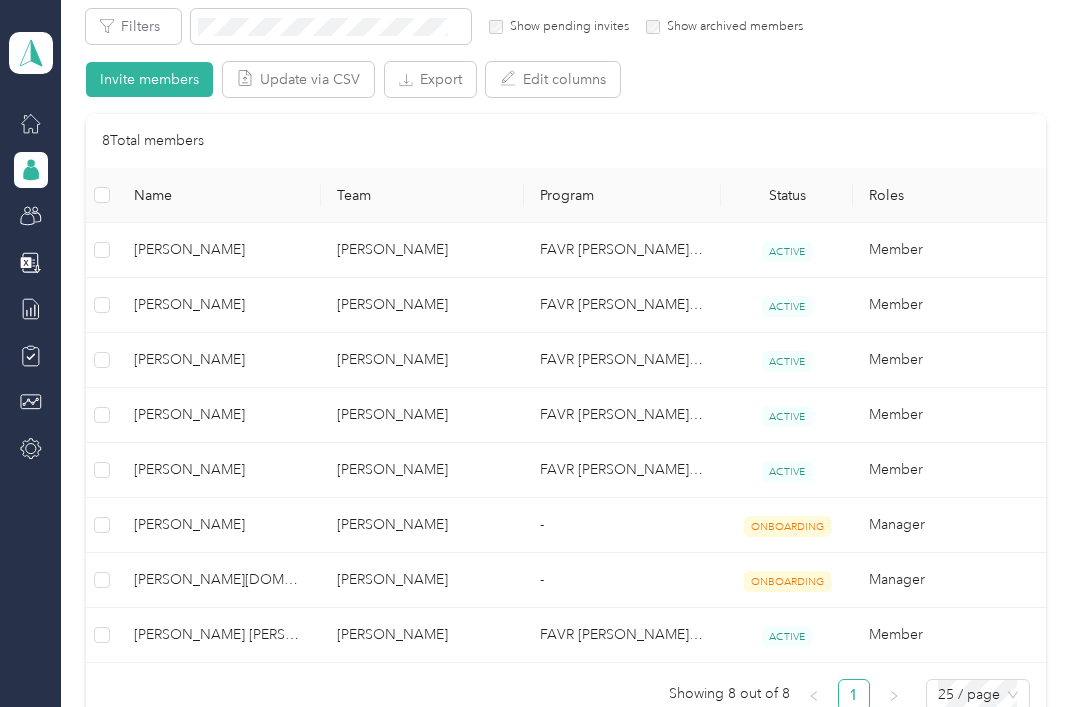 scroll, scrollTop: 208, scrollLeft: 0, axis: vertical 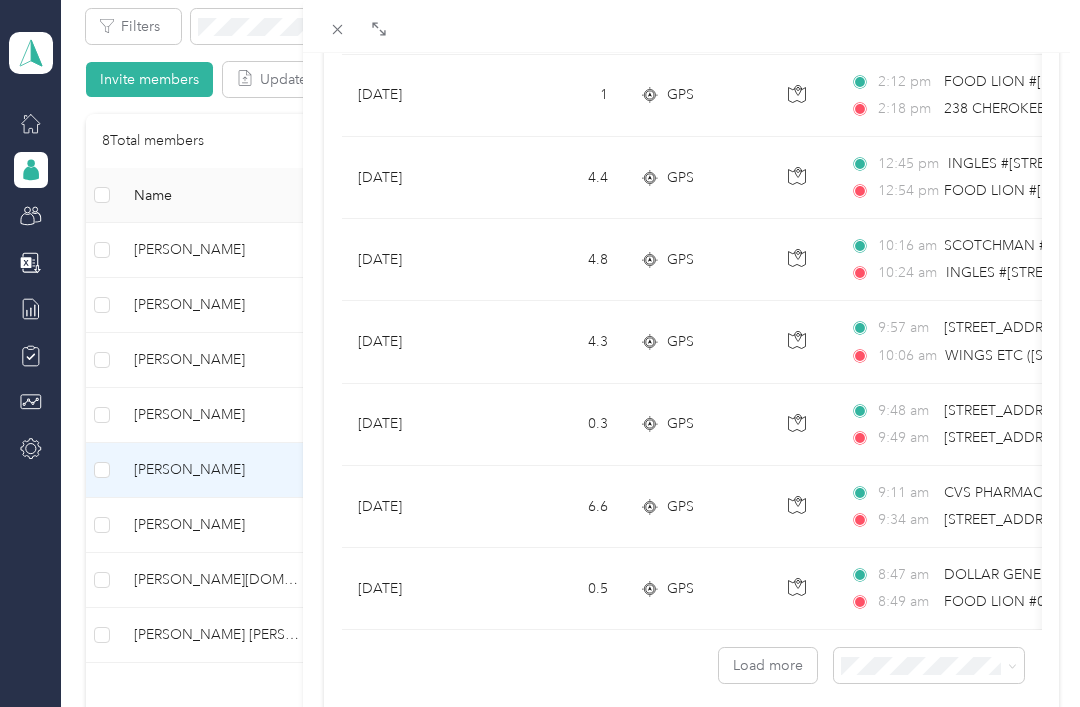 click on "Load more" at bounding box center [768, 665] 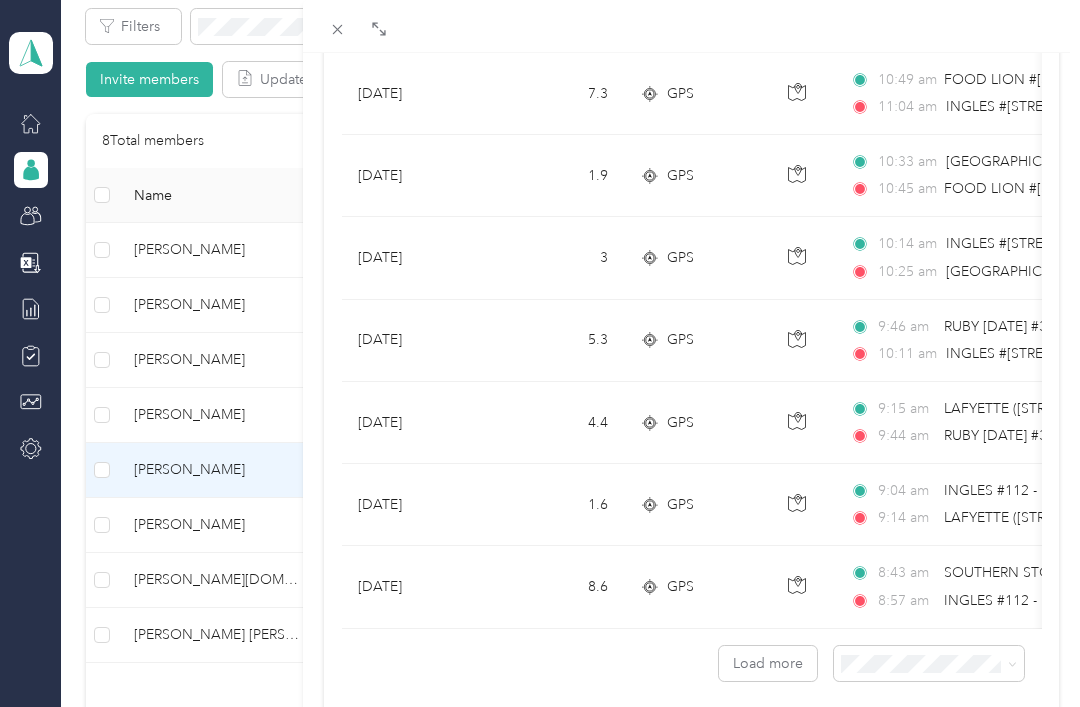 scroll, scrollTop: 3812, scrollLeft: 0, axis: vertical 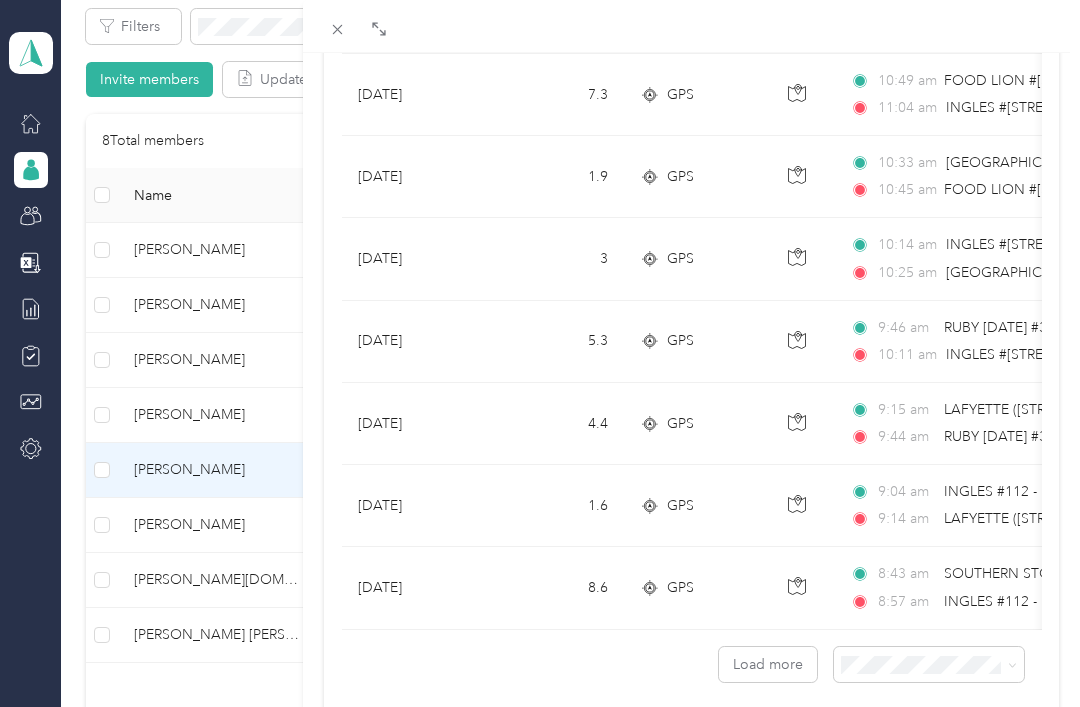 click on "Load more" at bounding box center (768, 664) 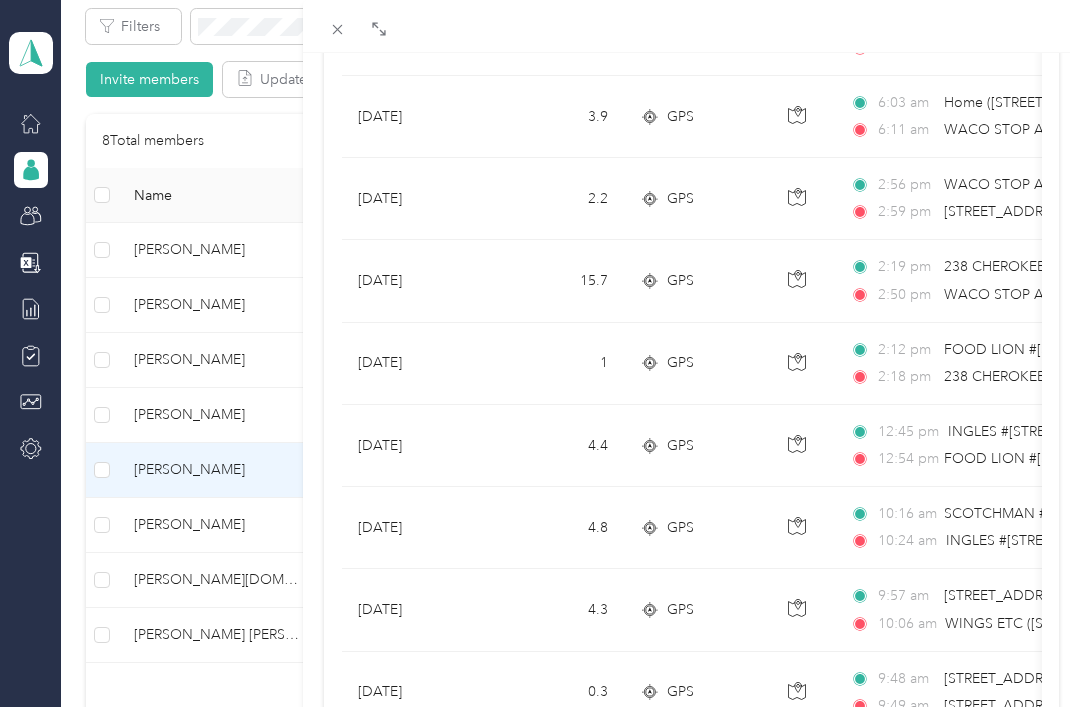 scroll, scrollTop: 1480, scrollLeft: 0, axis: vertical 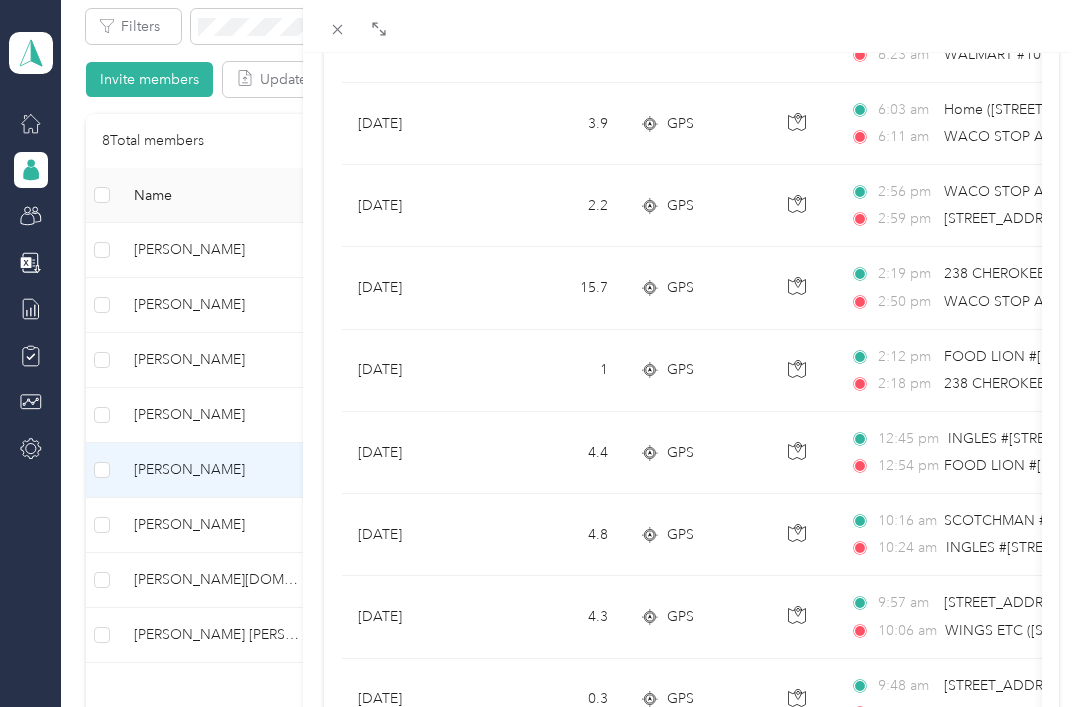 click on "[PERSON_NAME] Archive Trips Expenses Reports Member info Program Commute Rates Work hours Trips Date Mileage (mi) Track Method Map Locations Mileage value Purpose               [DATE] 4.2 GPS 7:[GEOGRAPHIC_DATA] ([STREET_ADDRESS]) 7:[GEOGRAPHIC_DATA] ([STREET_ADDRESS]) $1.08 [PERSON_NAME] Beverages [DATE] 4.2 GPS 7:01 am [GEOGRAPHIC_DATA] ([STREET_ADDRESS]) 7:07 am [GEOGRAPHIC_DATA] ([STREET_ADDRESS]) $1.08 [PERSON_NAME] Beverages [DATE] 2.9 GPS 6:22 am D AND N MINI MART_2 ([STREET_ADDRESS]) 6:[GEOGRAPHIC_DATA] ([STREET_ADDRESS]) $0.75 [PERSON_NAME] Beverages [DATE] 5.9 GPS 5:42 am Home ([STREET_ADDRESS][US_STATE]) 5:51 am D AND N MINI MART_2 ([STREET_ADDRESS]) $1.52 [PERSON_NAME] Beverages [DATE] 3.8 GPS 1:52 pm [STREET_ADDRESS]  1:57 pm $0.98 [PERSON_NAME] Beverages [DATE] 9.6 GPS 1:38 pm 1:52 pm" at bounding box center [540, 353] 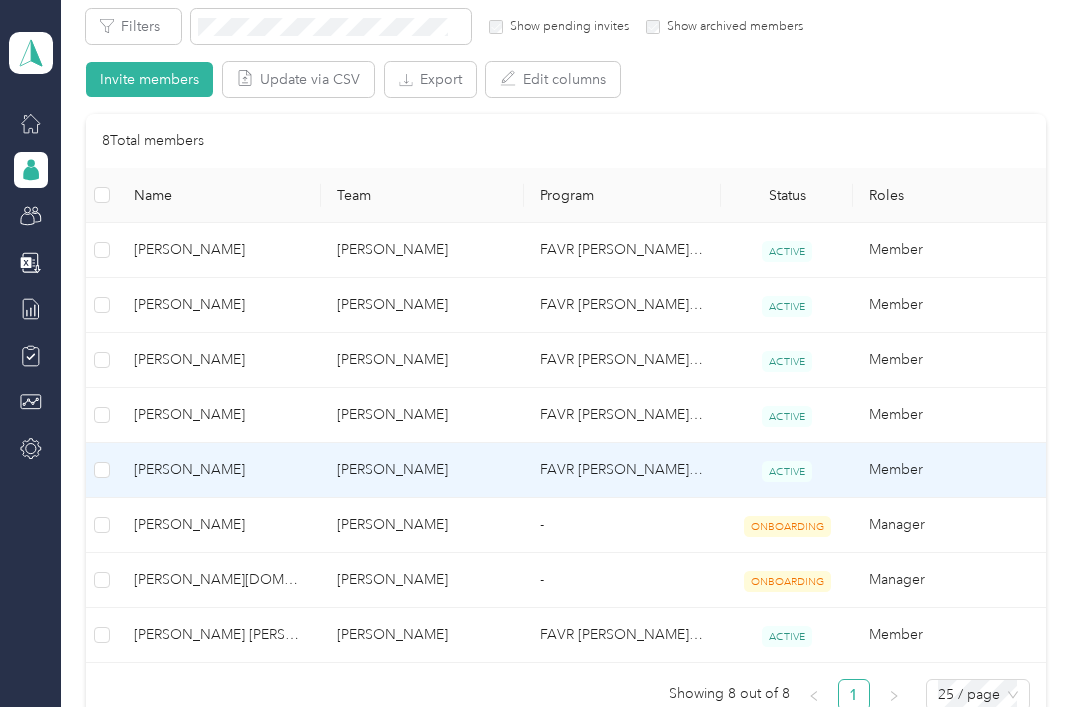 scroll, scrollTop: 208, scrollLeft: 0, axis: vertical 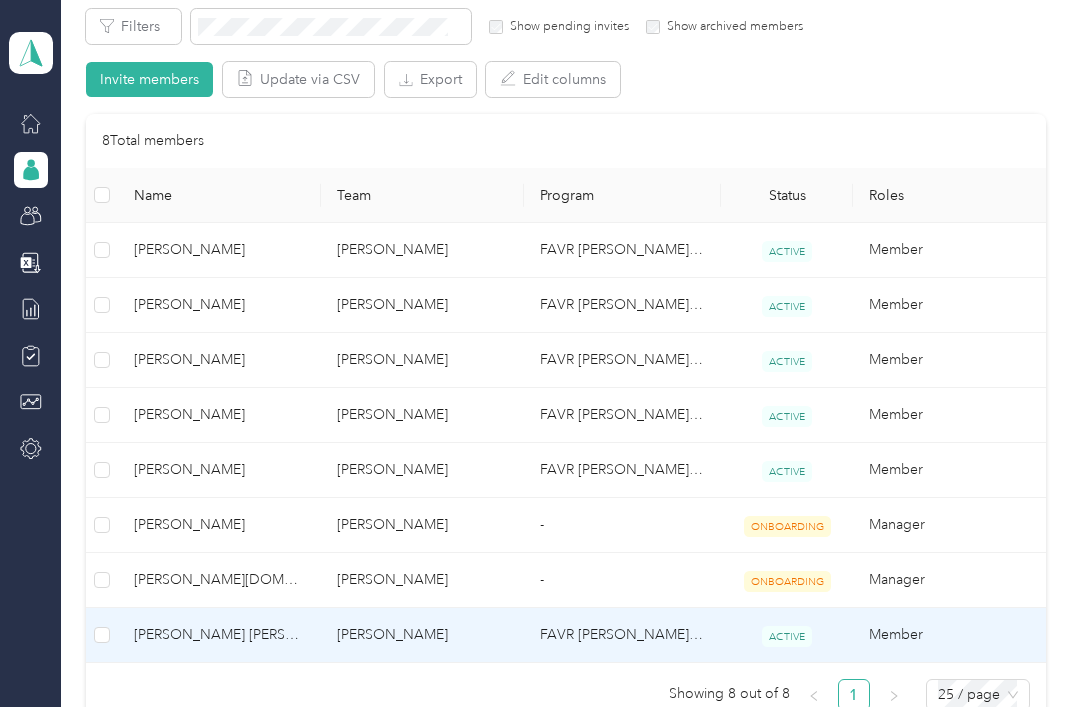 click on "[PERSON_NAME]	 [PERSON_NAME]" at bounding box center (219, 635) 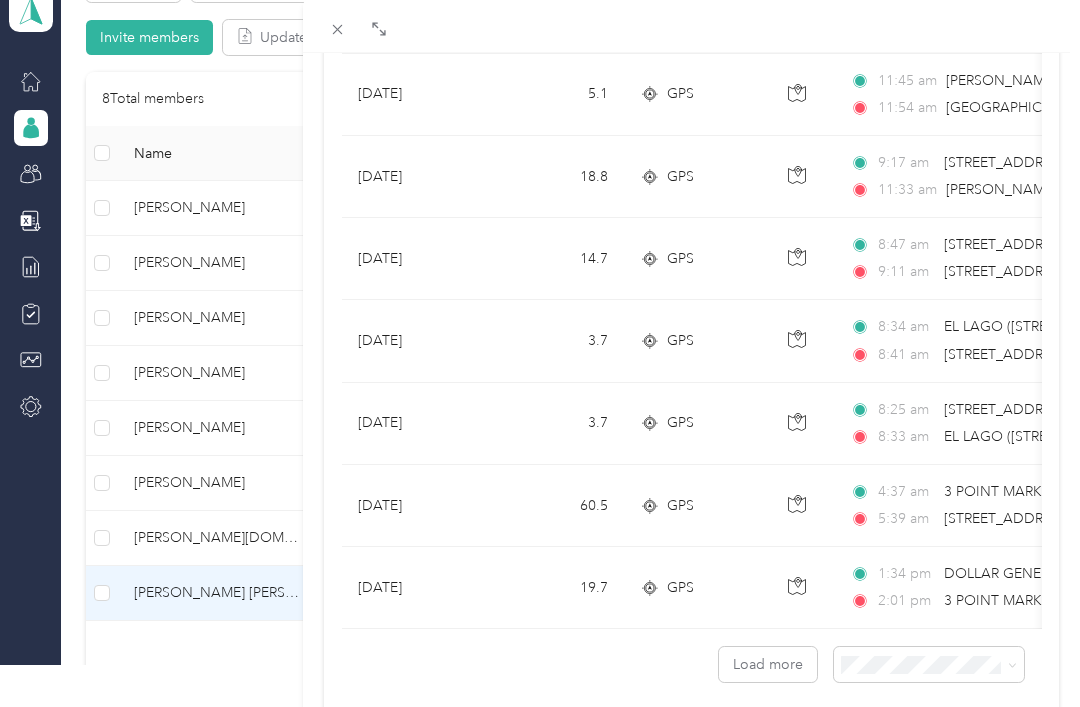 scroll, scrollTop: 1755, scrollLeft: 0, axis: vertical 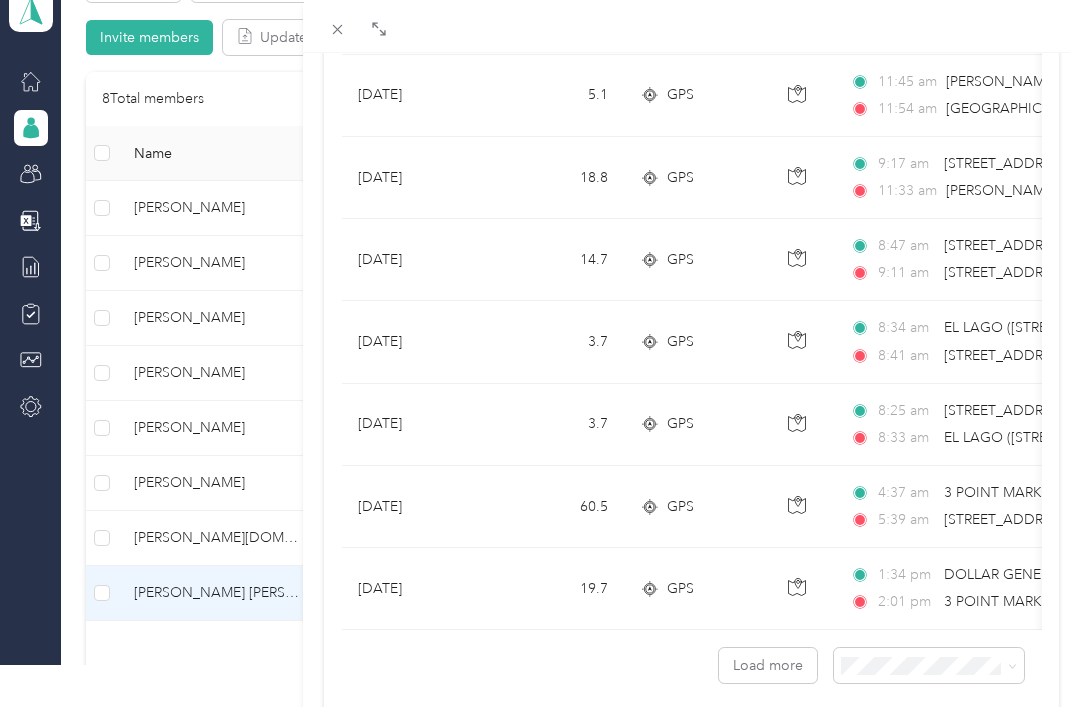 click on "Load more" at bounding box center [768, 665] 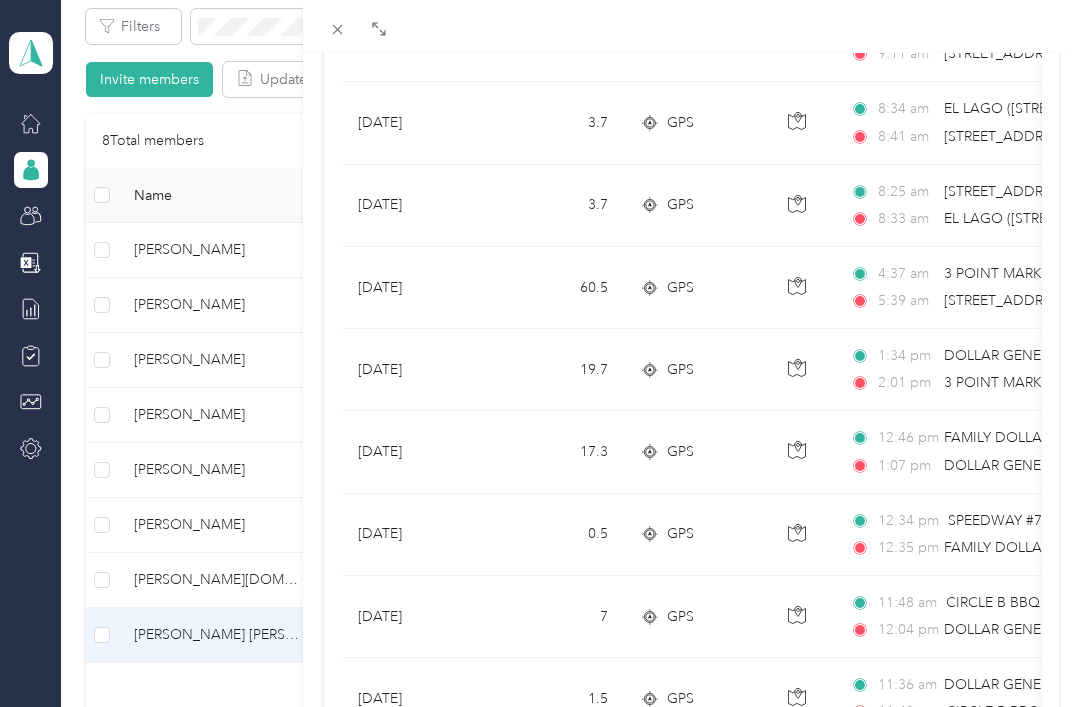 scroll, scrollTop: 1973, scrollLeft: 0, axis: vertical 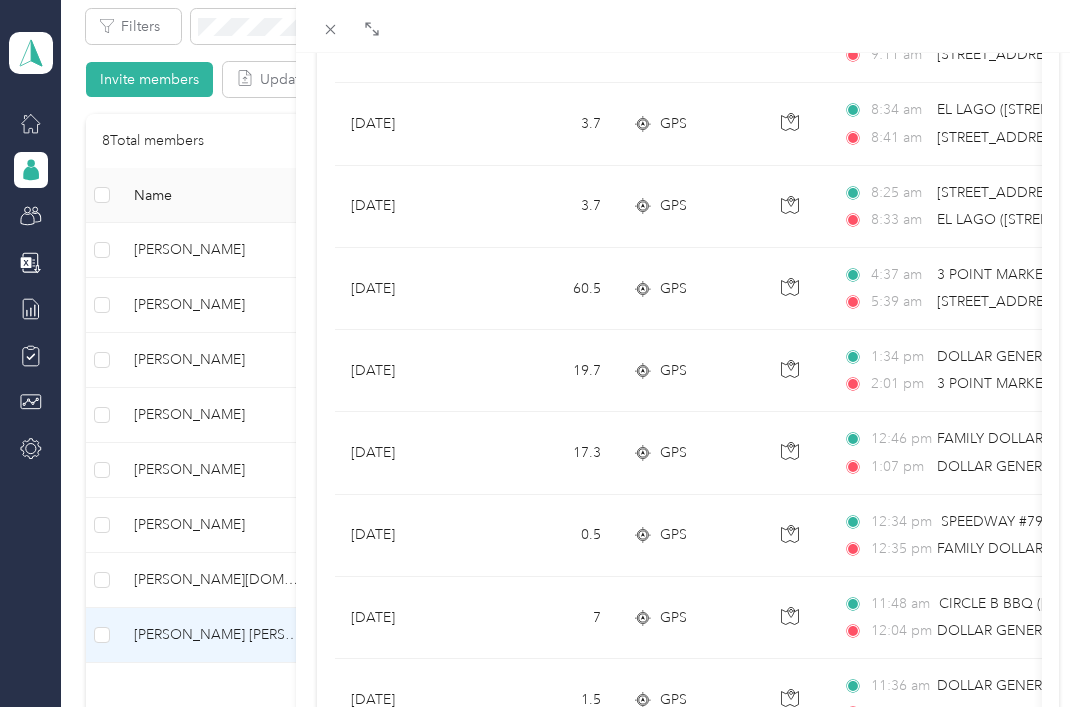 click on "[PERSON_NAME]	 [PERSON_NAME]	 Archive Trips Expenses Reports Member info Program Commute Rates Work hours Trips Date Mileage (mi) Track Method Map Locations Mileage value Purpose               [DATE] 4.1 GPS 12:23 pm FOOD LION [STREET_ADDRESS]) 12:35 pm 3 [GEOGRAPHIC_DATA] ([STREET_ADDRESS][PERSON_NAME]) $0.88 [PERSON_NAME] Beverages [DATE] 2.6 GPS 11:49 am FOOD LION #0230 - [GEOGRAPHIC_DATA] ([STREET_ADDRESS]) 11:58 am FOOD LION #[STREET_ADDRESS] ([STREET_ADDRESS]) $0.56 [PERSON_NAME] Beverages [DATE] 2.1 GPS 11:22 am INGLES #[GEOGRAPHIC_DATA] ([STREET_ADDRESS]) 11:26 am FOOD LION #0230 - [GEOGRAPHIC_DATA] ([STREET_ADDRESS]) $0.45 [PERSON_NAME] Beverages [DATE] 10.9 GPS 10:43 am INGLES [STREET_ADDRESS]) 11:01 am INGLES #[STREET_ADDRESS] ([STREET_ADDRESS]) $2.34 [PERSON_NAME] Beverages [DATE] 4.2 GPS 10:12 am 10:21 am $0.90 [PERSON_NAME] Beverages" at bounding box center [540, 353] 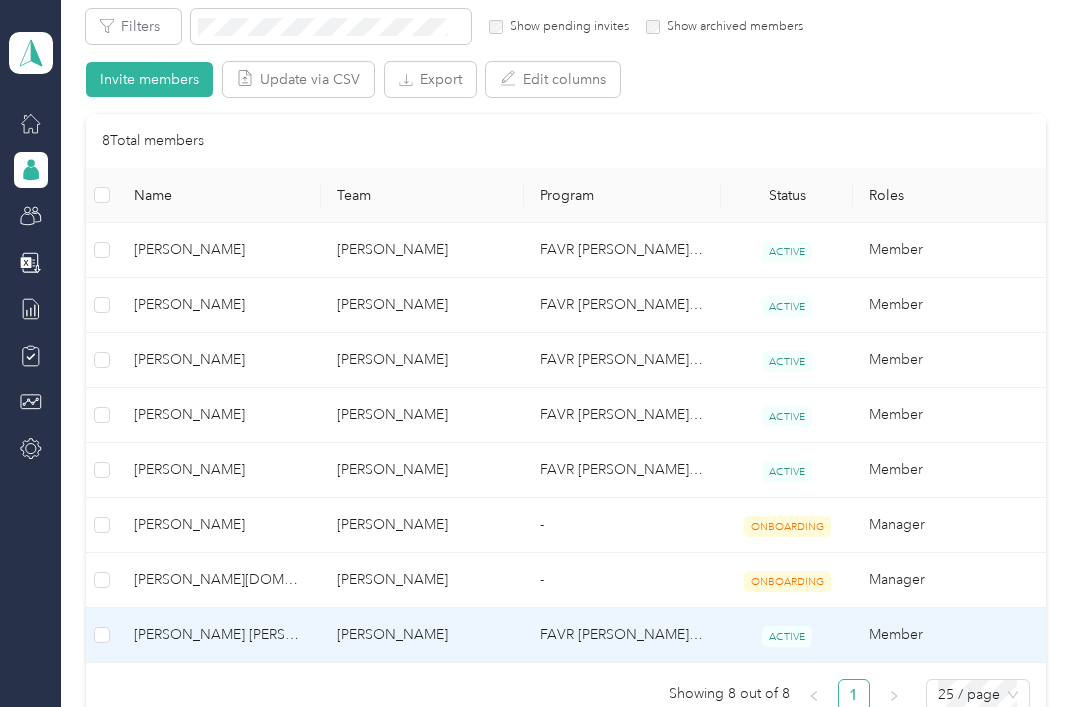 scroll, scrollTop: 208, scrollLeft: 0, axis: vertical 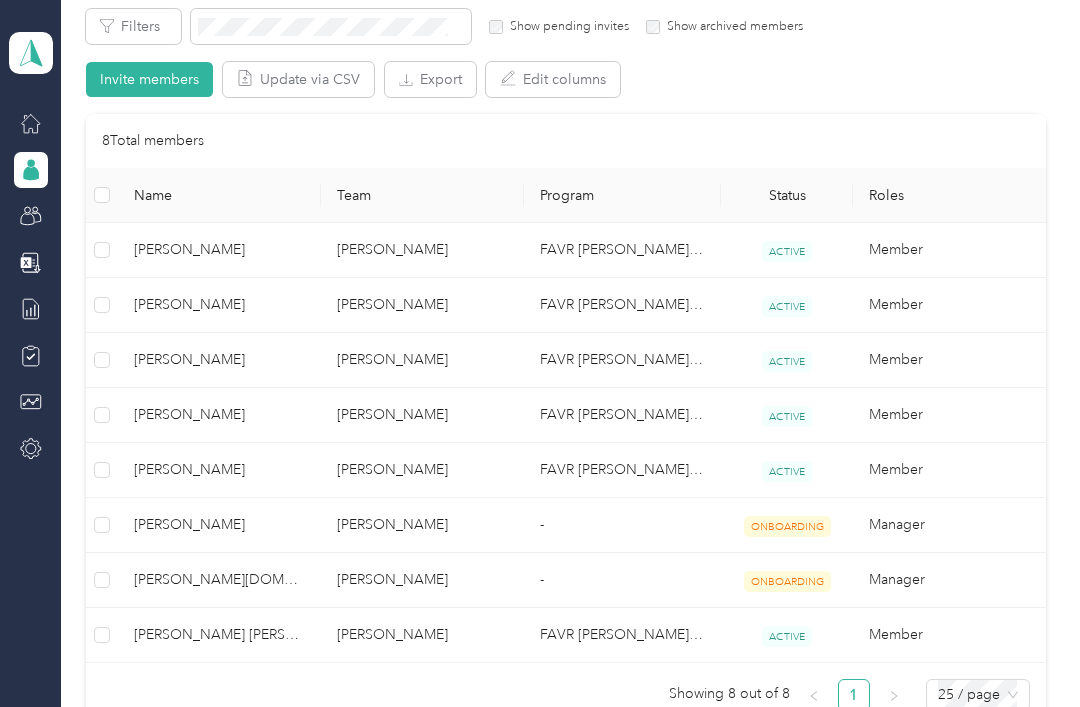 click on "[PERSON_NAME]" at bounding box center [219, 250] 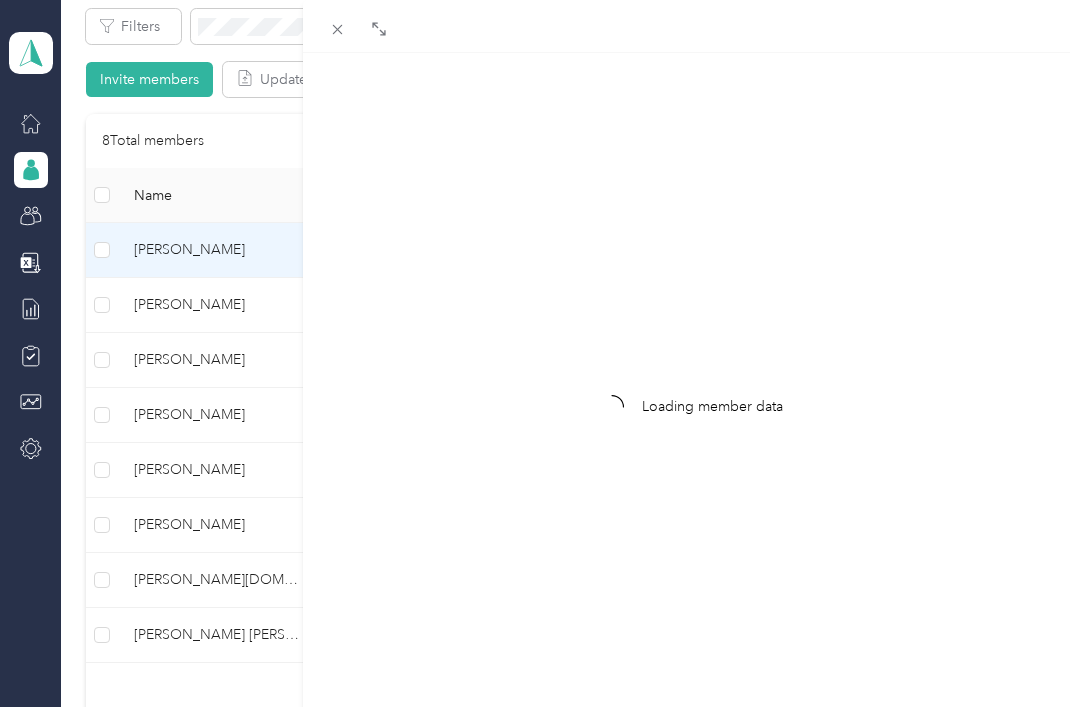 click on "Loading member data" at bounding box center (540, 353) 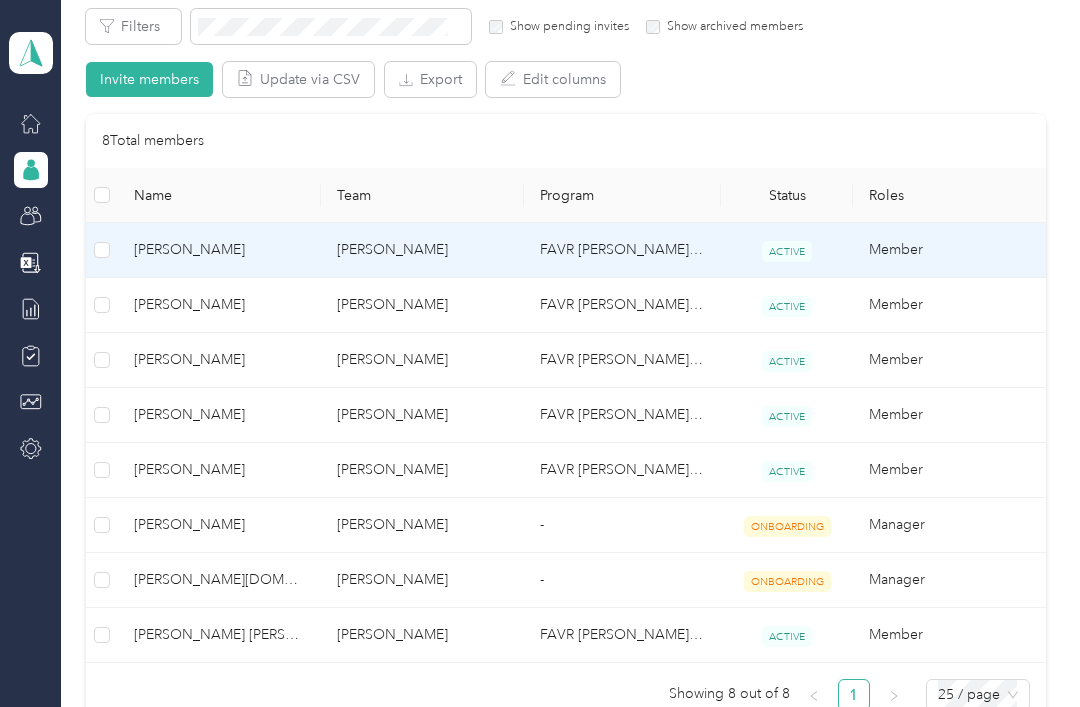 click on "[PERSON_NAME]" at bounding box center (219, 250) 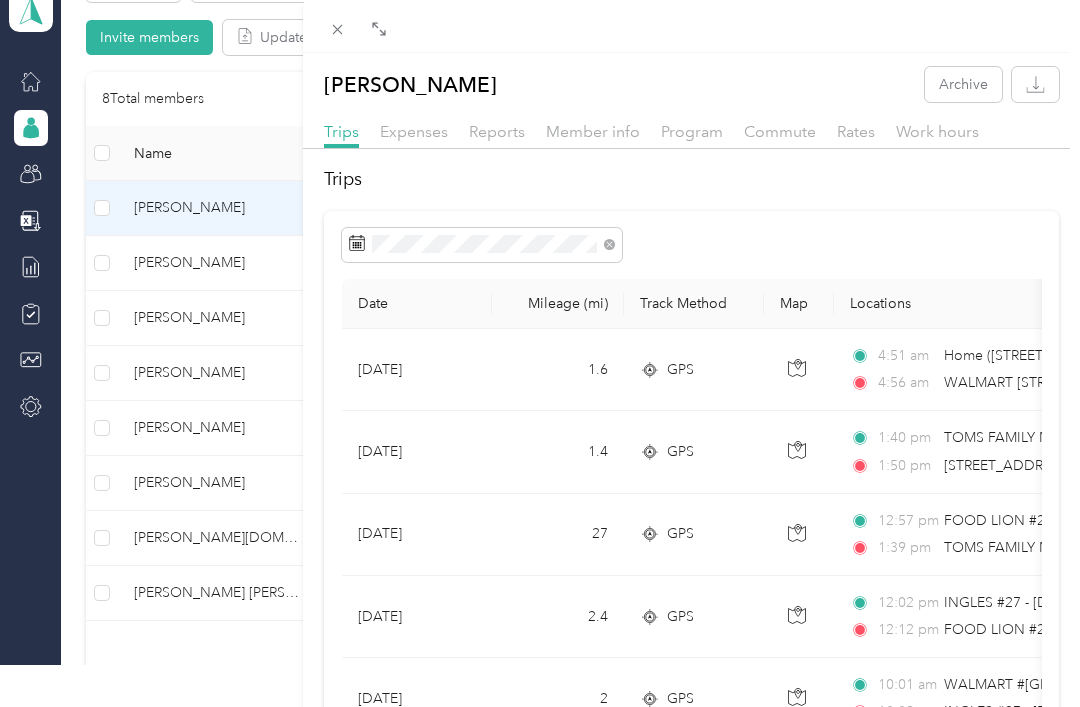 click on "[PERSON_NAME]	 Archive Trips Expenses Reports Member info Program Commute Rates Work hours Trips Date Mileage (mi) Track Method Map Locations Mileage value Purpose               [DATE] 1.6 GPS 4:51 am Home  ([STREET_ADDRESS]) 4:56 am WALMART #7146 - [GEOGRAPHIC_DATA] ([STREET_ADDRESS]) $0.32 [PERSON_NAME] Beverages [DATE] 1.4 GPS 1:40 pm TOMS FAMILY MART ([STREET_ADDRESS]) 1:50 pm [STREET_ADDRESS]  $0.28 [PERSON_NAME] Beverages [DATE] 27 GPS 12:57 pm FOOD LION #2652 - [GEOGRAPHIC_DATA] ([STREET_ADDRESS]) 1:39 pm TOMS FAMILY MART ([STREET_ADDRESS]) $5.41 [PERSON_NAME] Beverages [DATE] 2.4 GPS 12:02 pm INGLES #27 - [GEOGRAPHIC_DATA] ([STREET_ADDRESS]) 12:12 pm FOOD LION #2652 - [GEOGRAPHIC_DATA] ([STREET_ADDRESS]) $0.48 [PERSON_NAME] Beverages [DATE] 2 GPS 10:01 am 10:09 am $0.40 [PERSON_NAME] Beverages [DATE] 4.4 GPS" at bounding box center [540, 353] 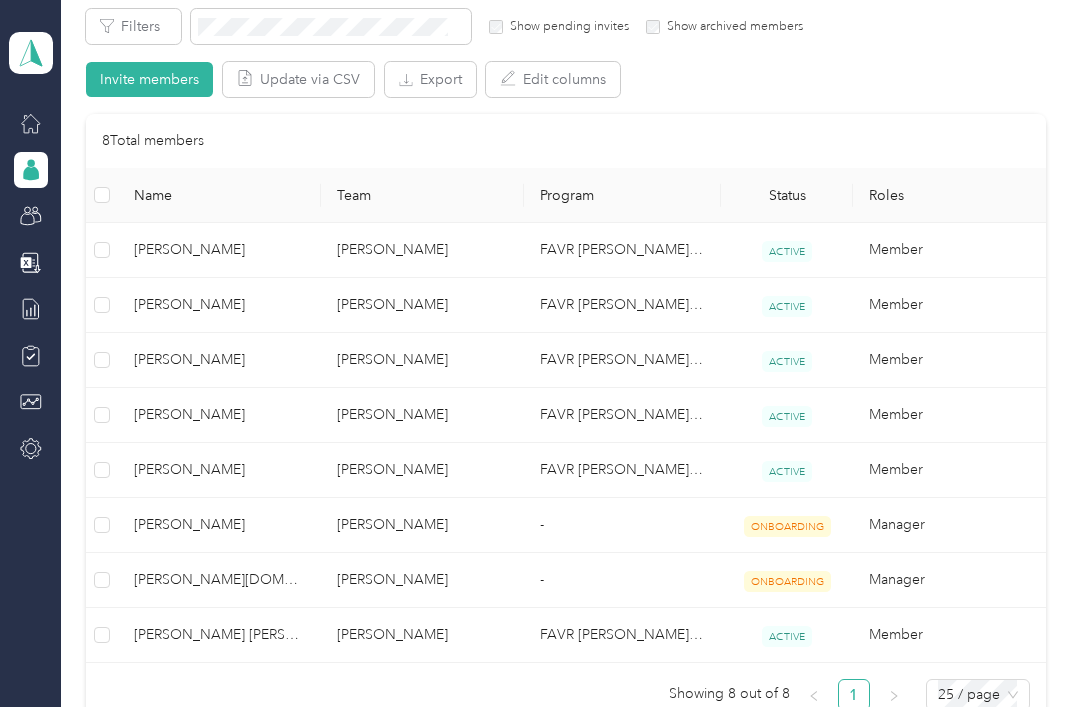 click at bounding box center [540, 353] 